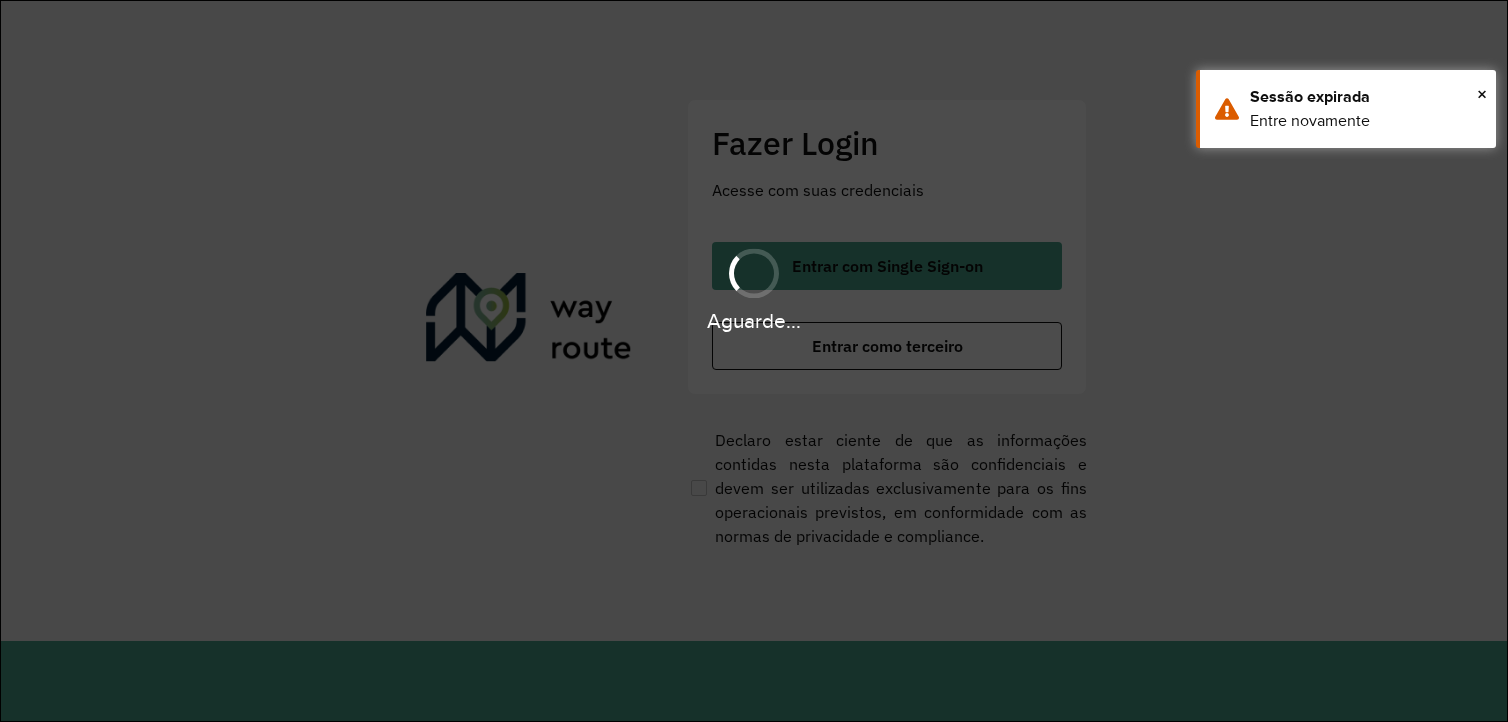scroll, scrollTop: 0, scrollLeft: 0, axis: both 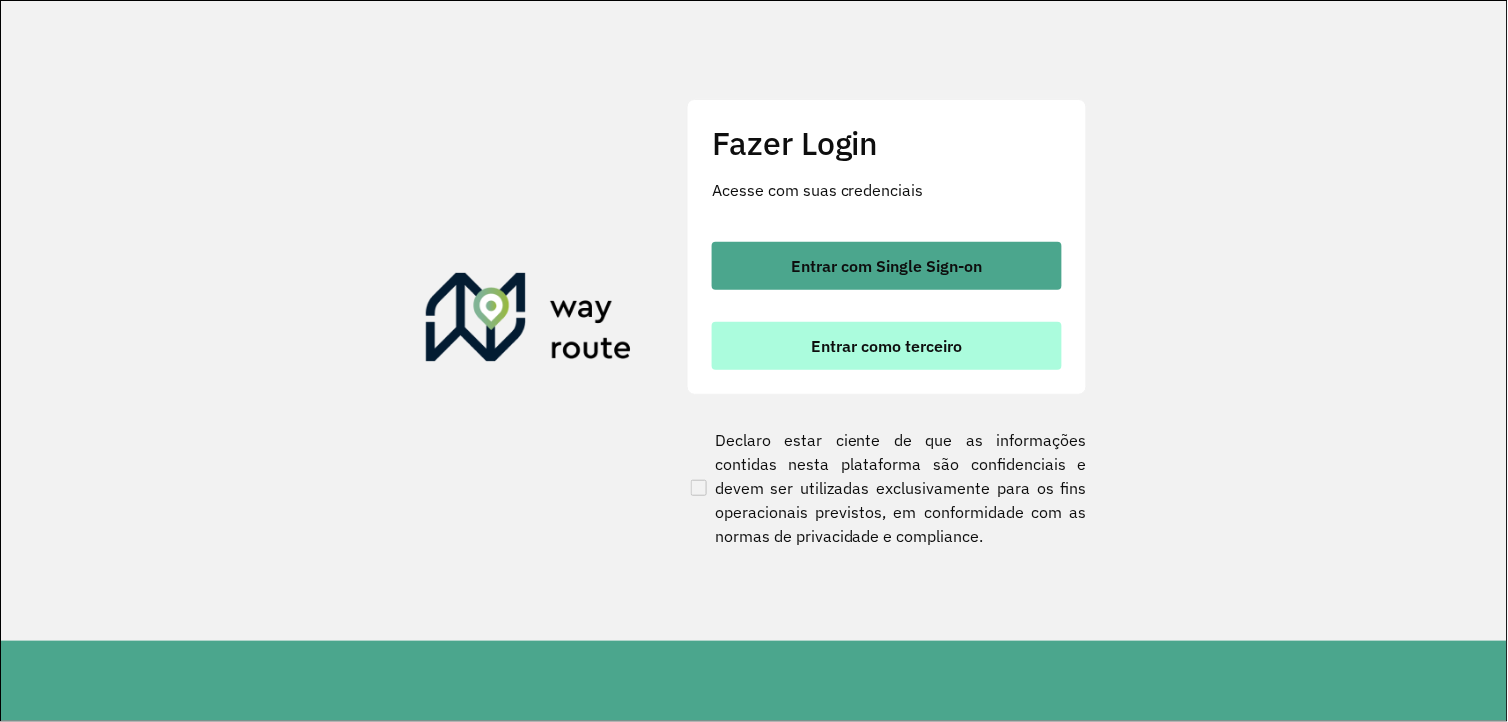click on "Entrar como terceiro" at bounding box center [887, 346] 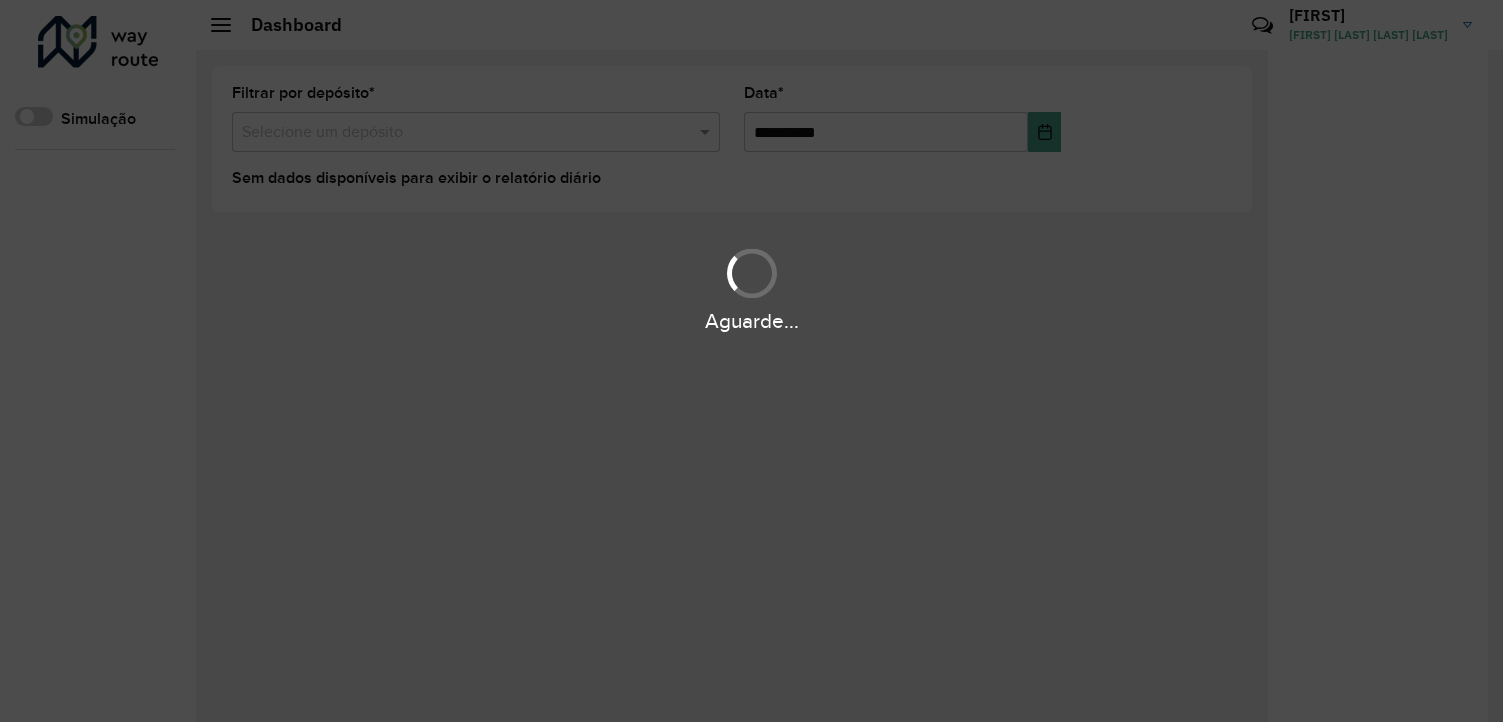 scroll, scrollTop: 0, scrollLeft: 0, axis: both 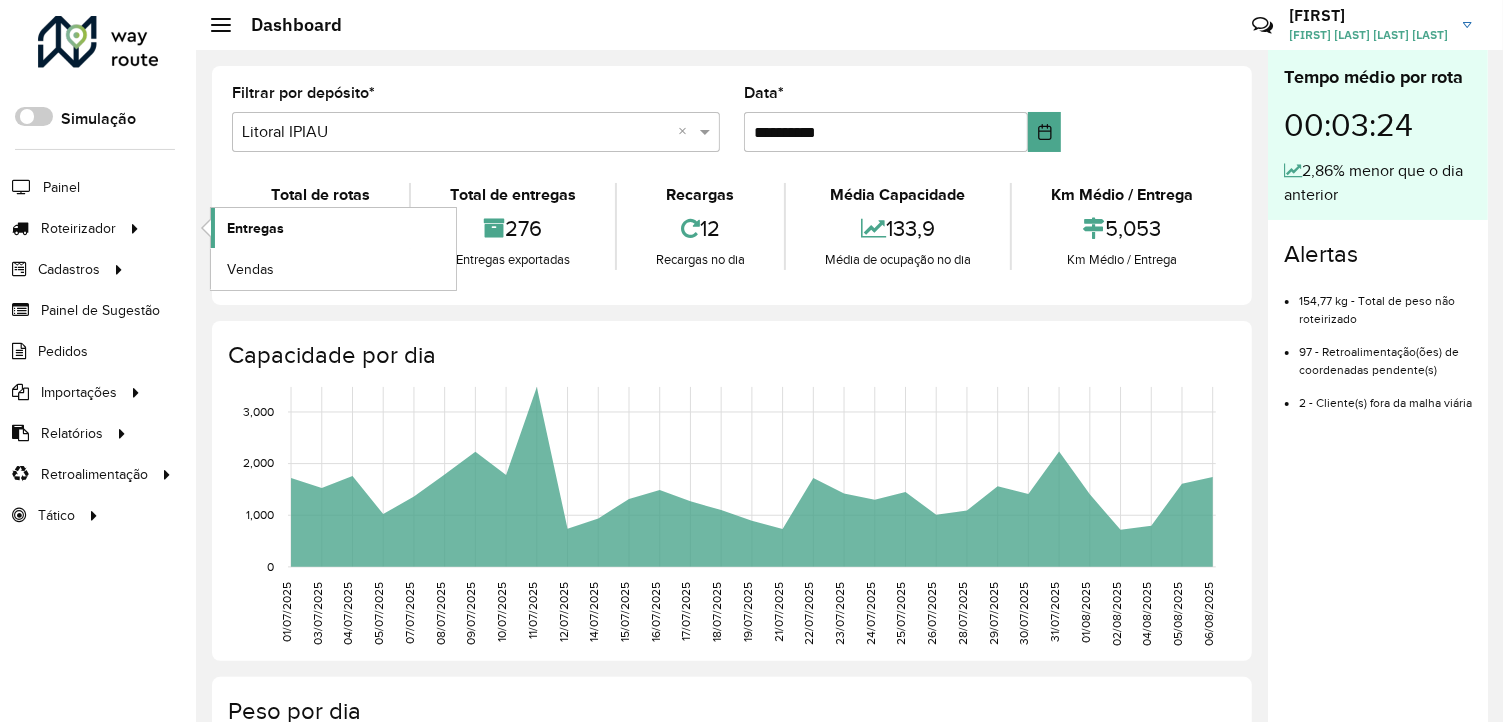 click on "Entregas" 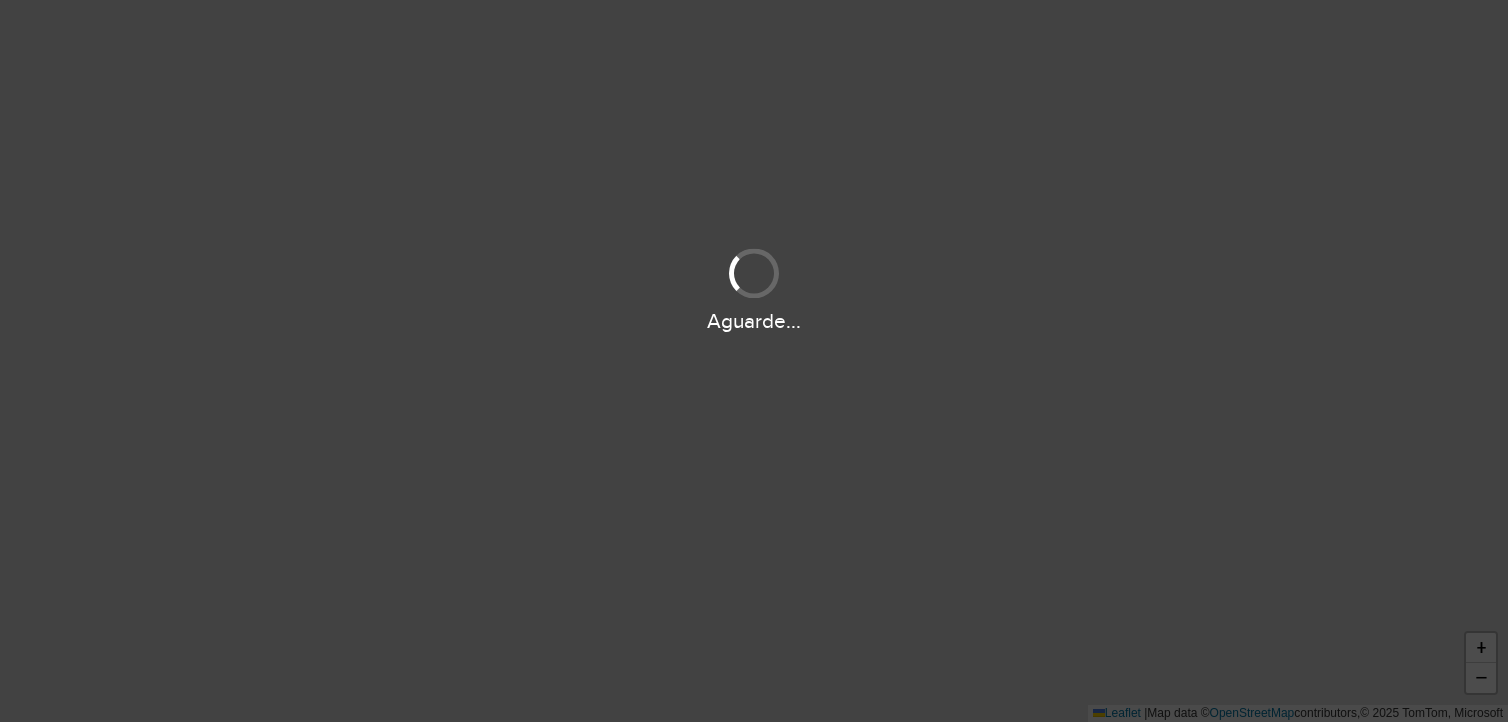 scroll, scrollTop: 0, scrollLeft: 0, axis: both 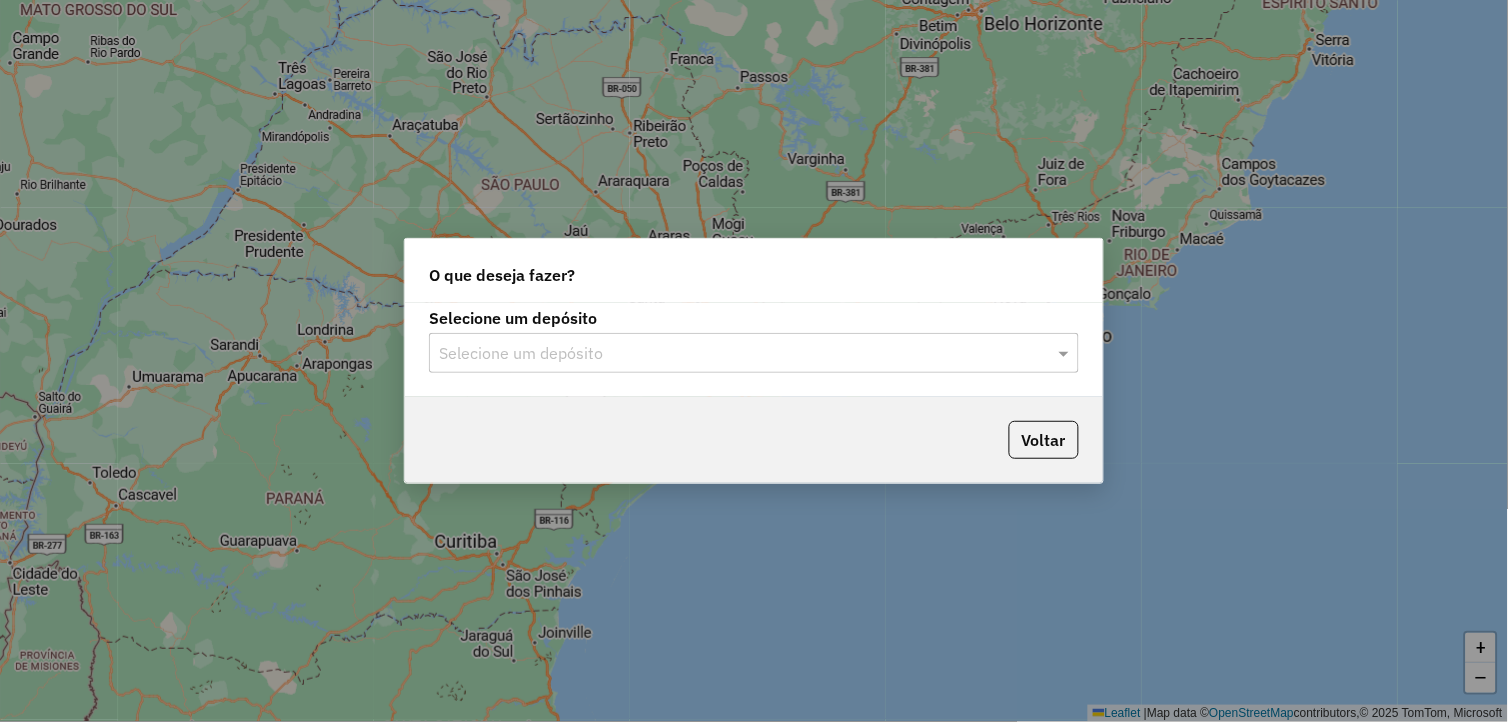 click 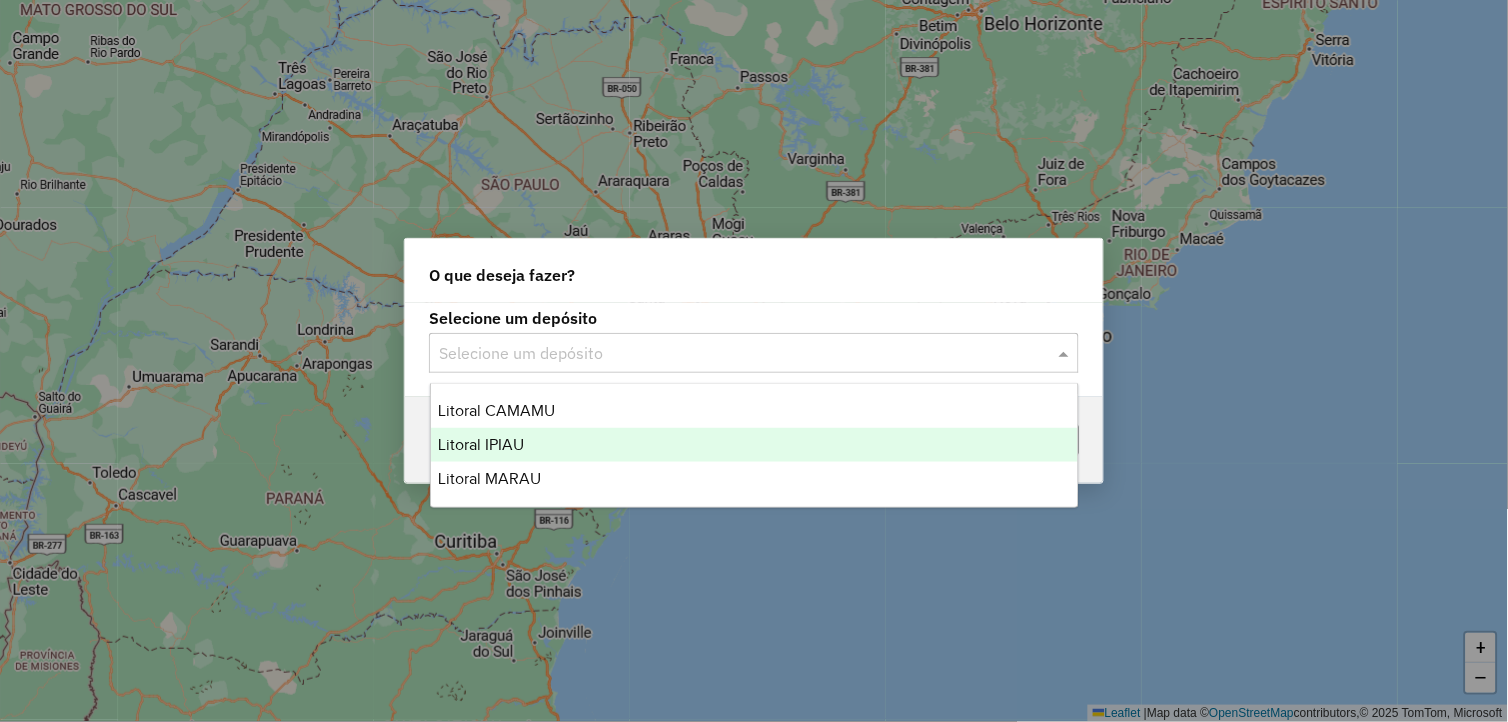 click on "Litoral IPIAU" at bounding box center (755, 445) 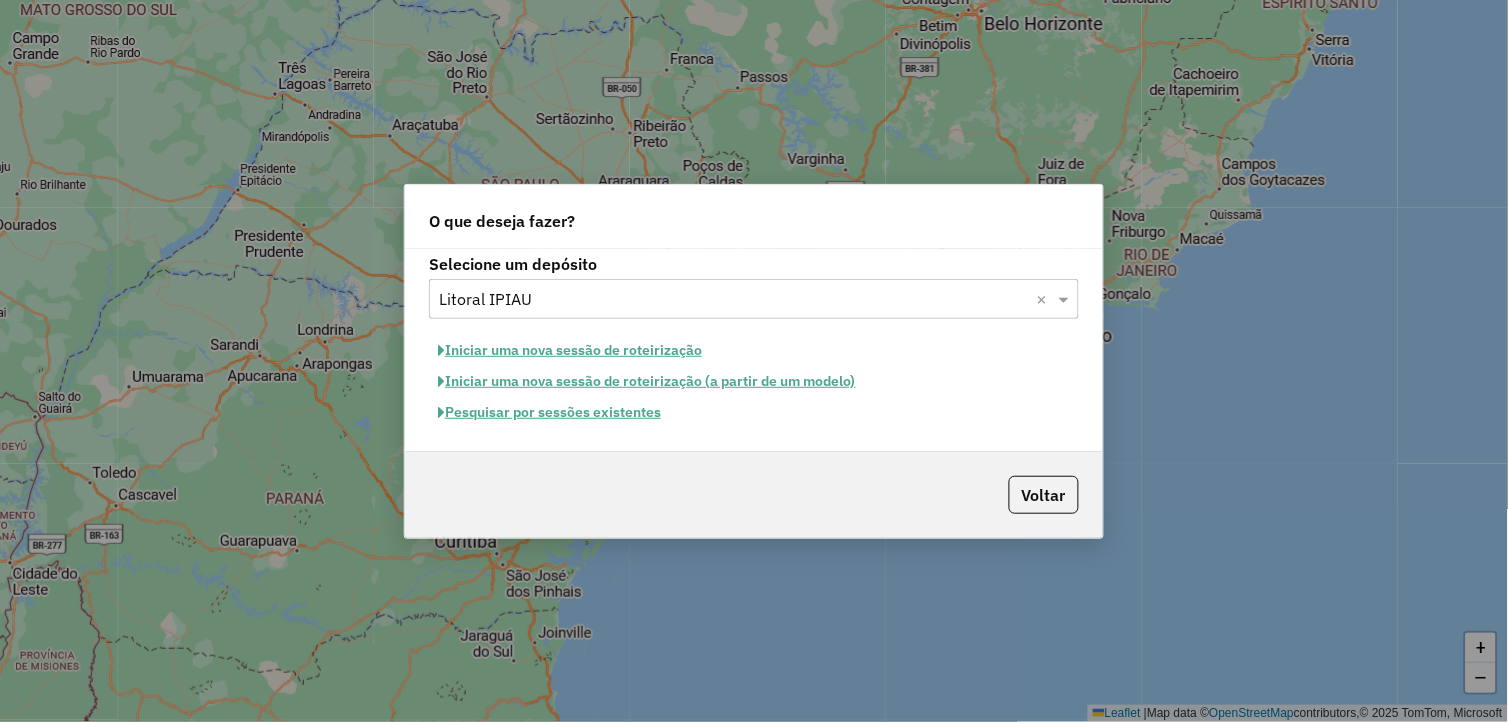 click on "Pesquisar por sessões existentes" 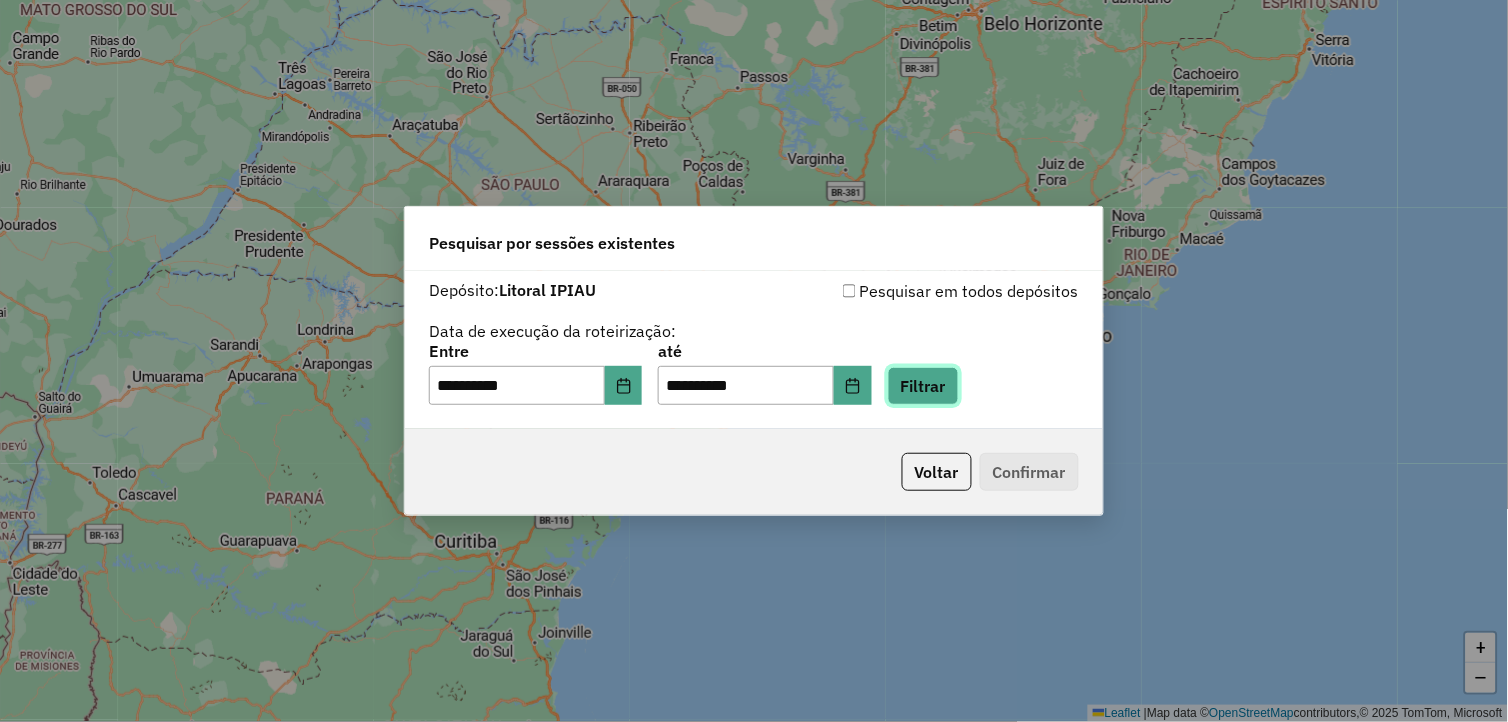 click on "Filtrar" 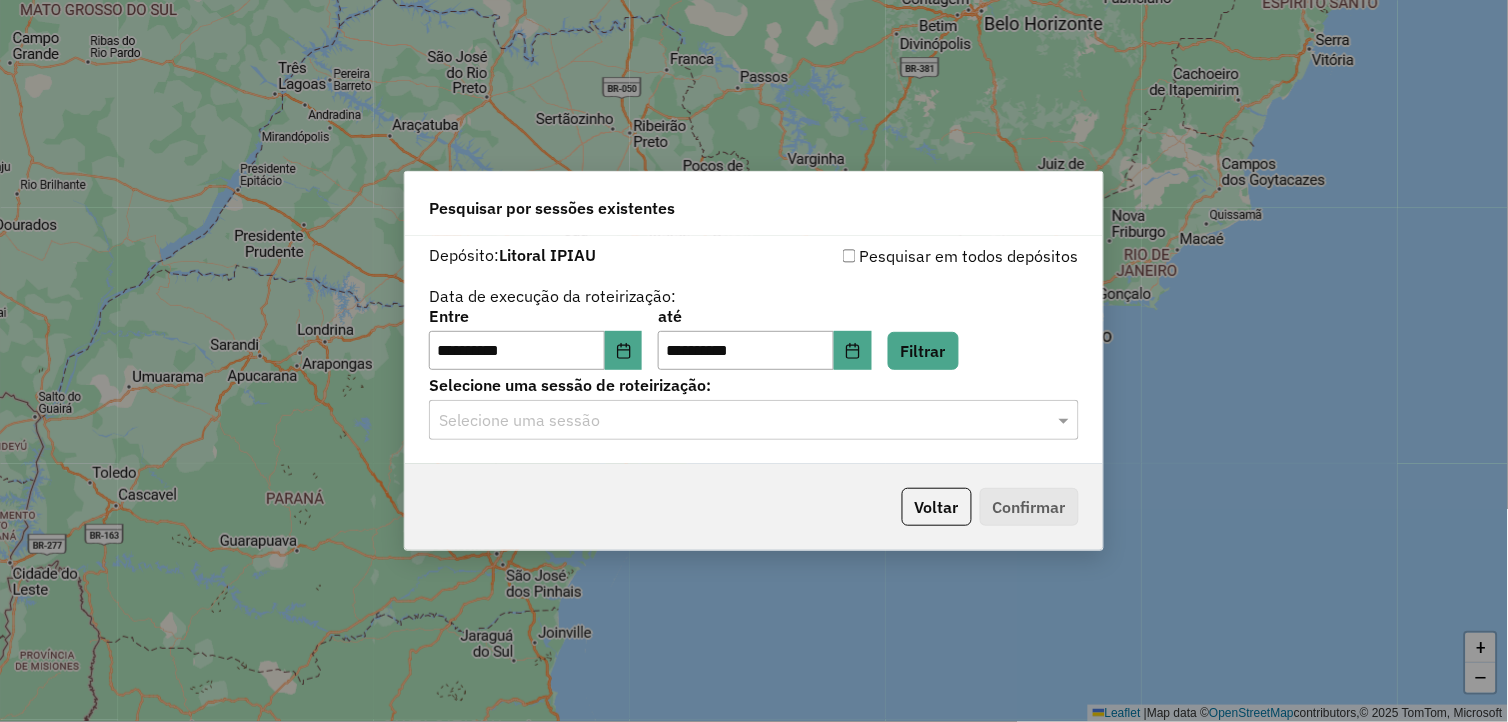 click 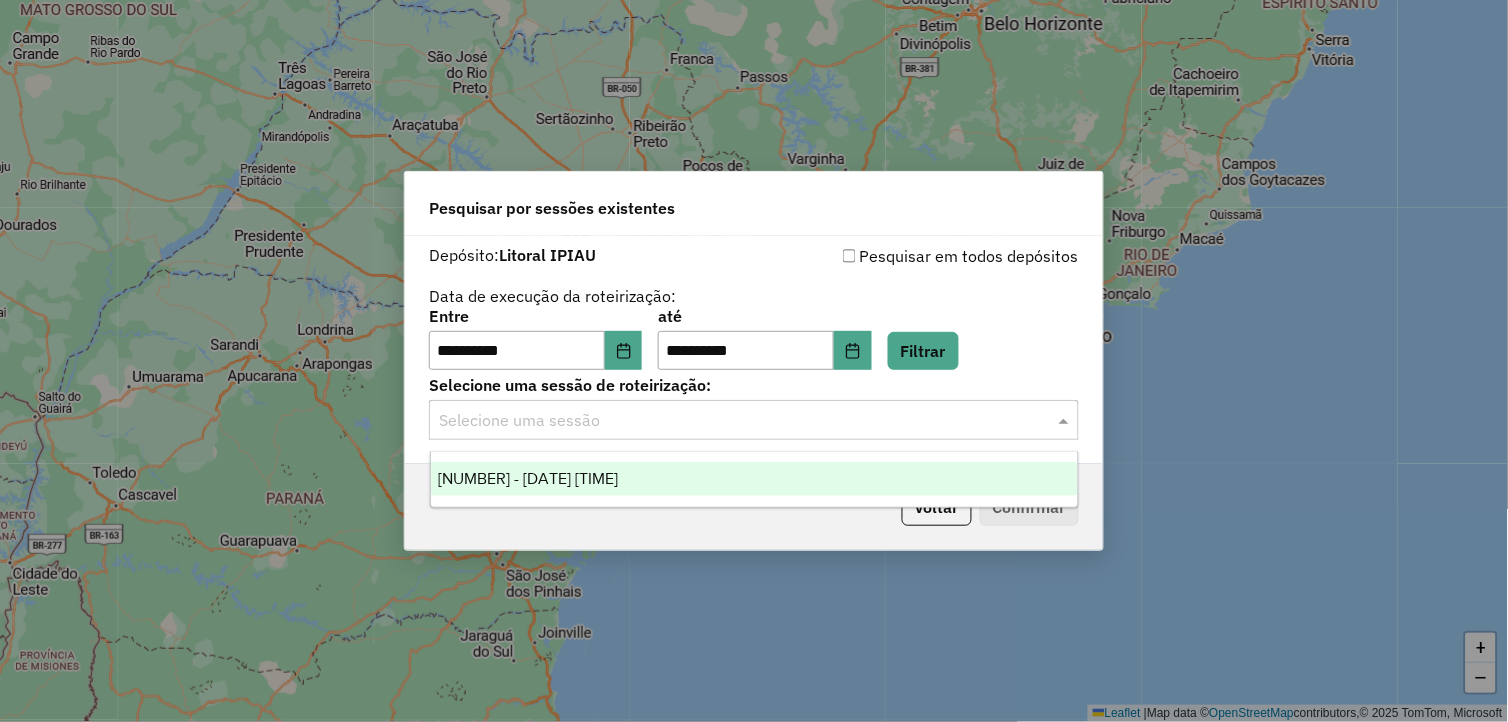 click on "975602 - 06/08/2025 18:41" at bounding box center (755, 479) 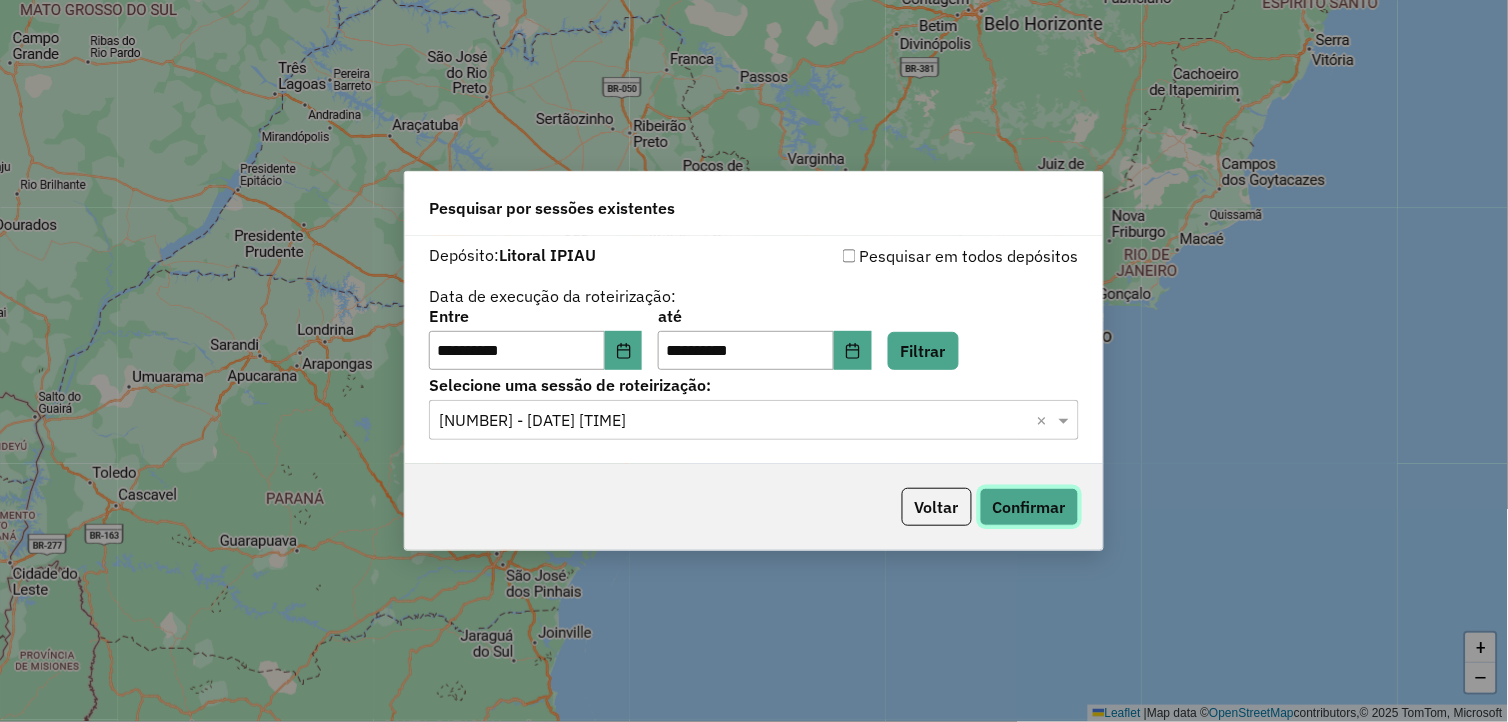click on "Confirmar" 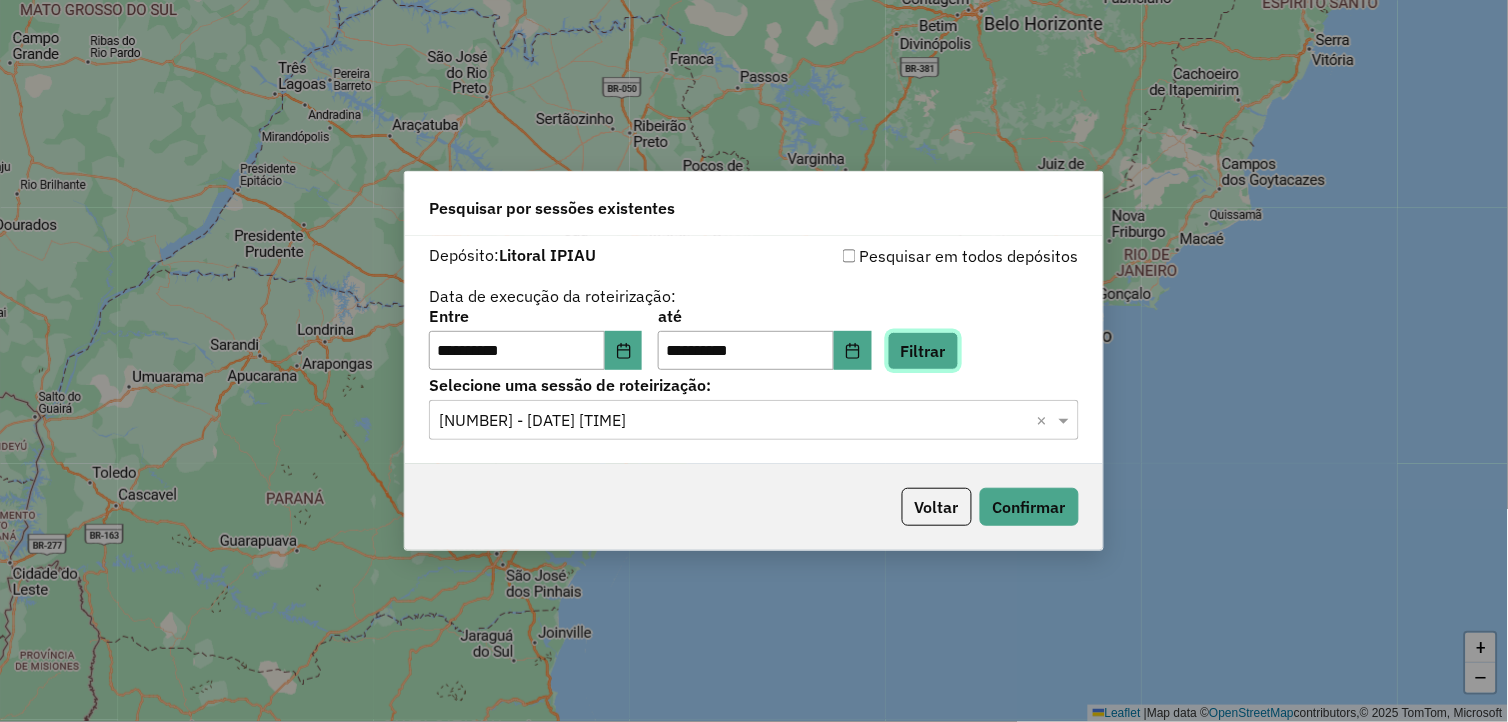click on "Filtrar" 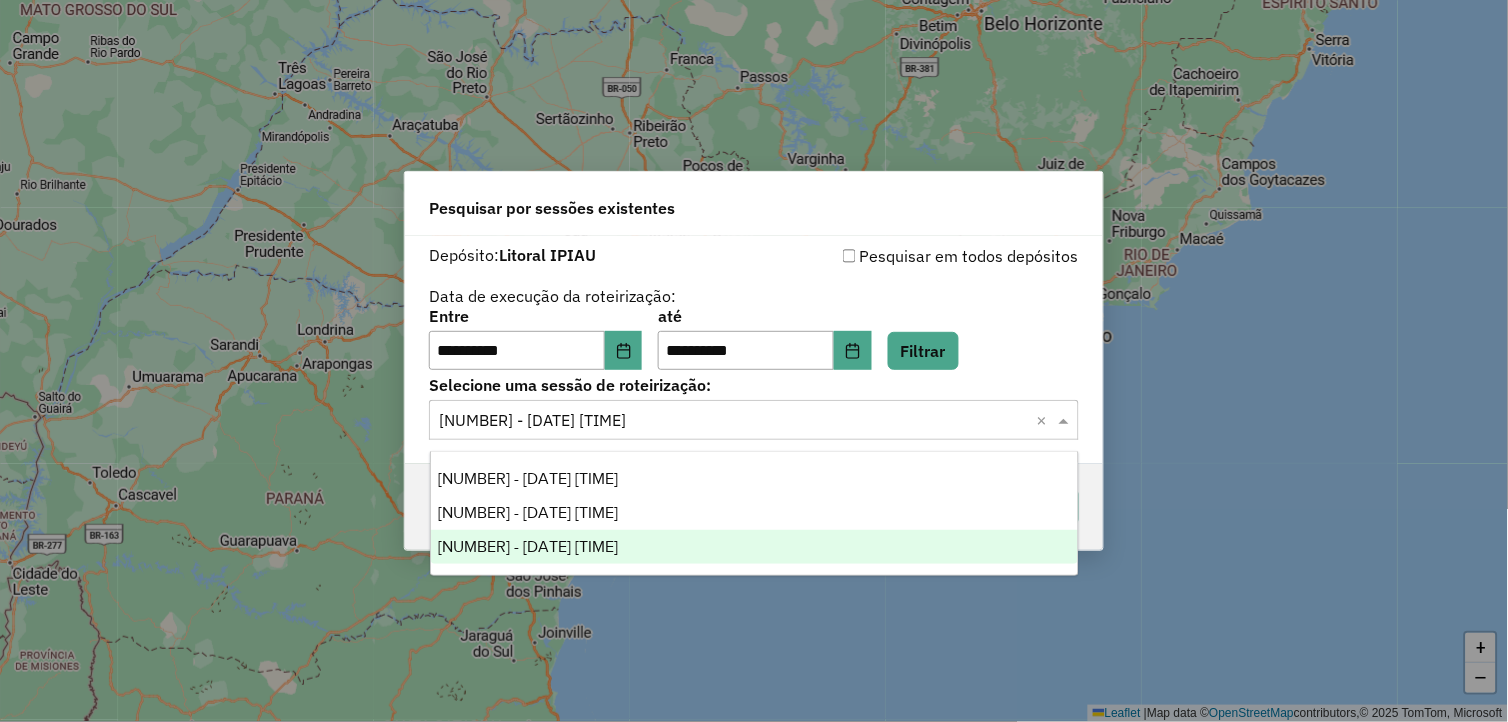 click 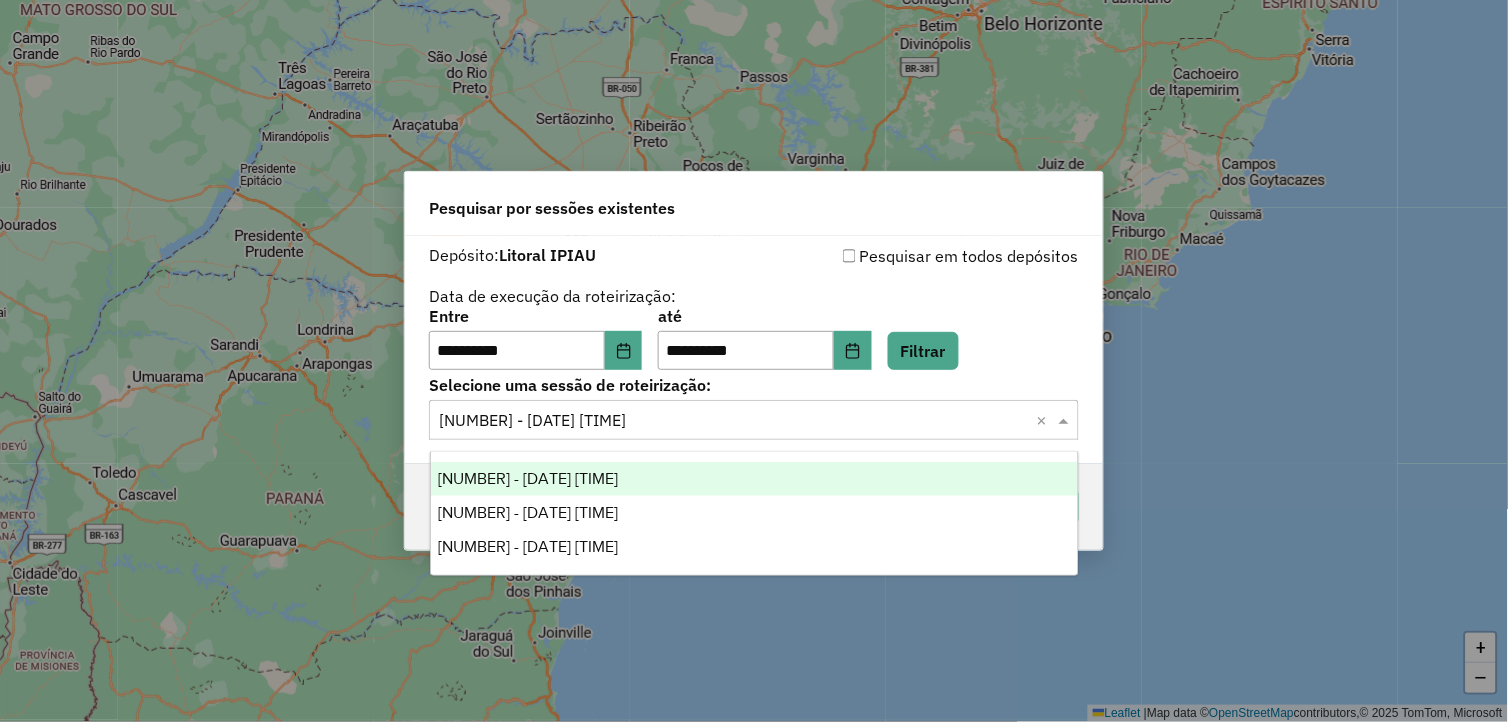 click on "975369 - 06/08/2025 17:47" at bounding box center (755, 479) 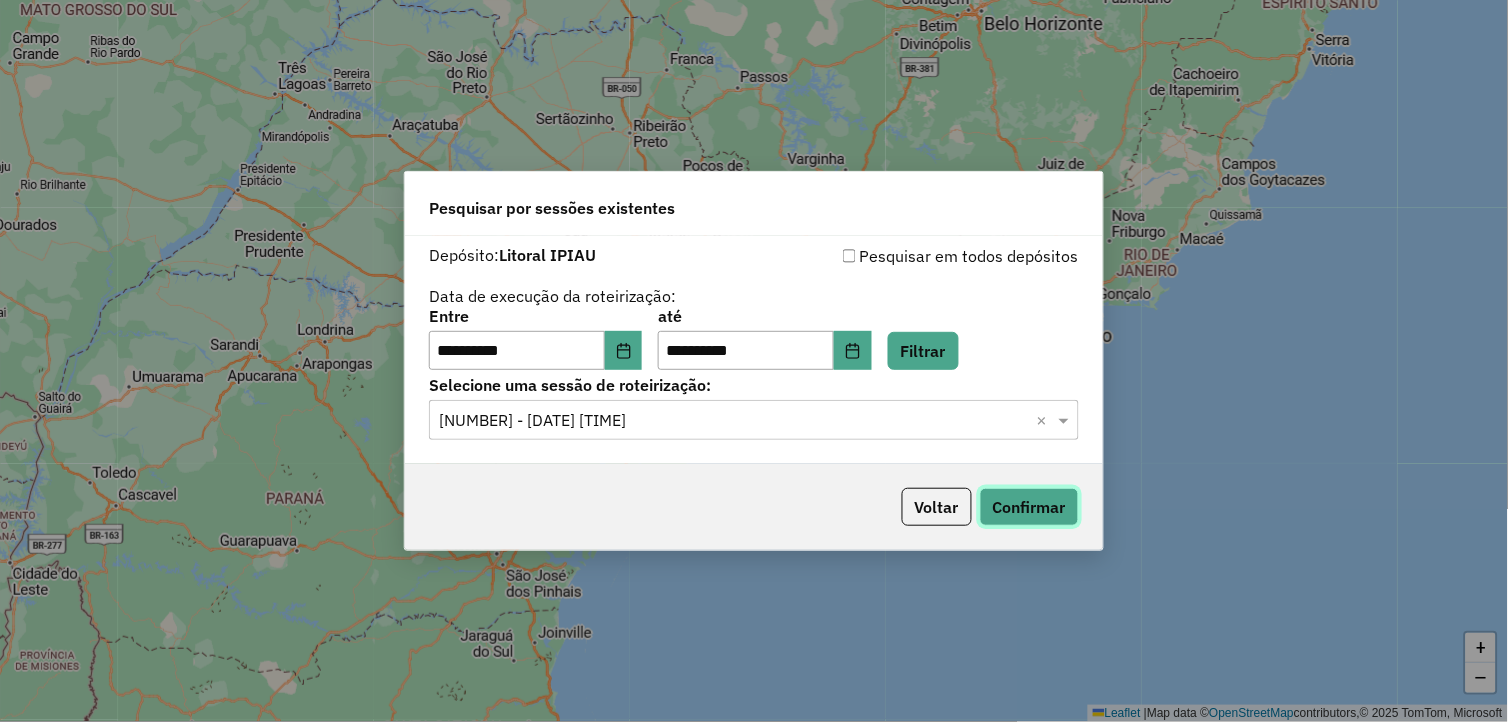 click on "Confirmar" 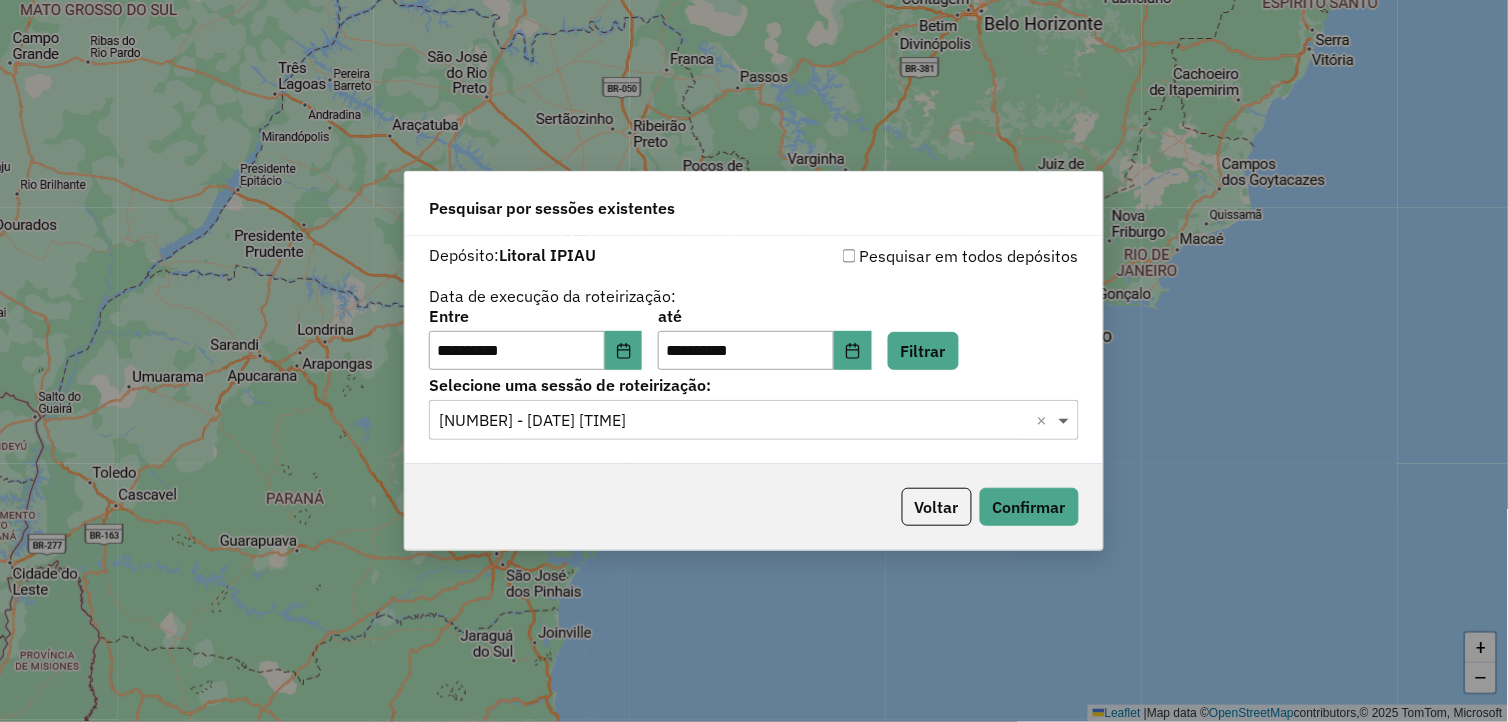 click 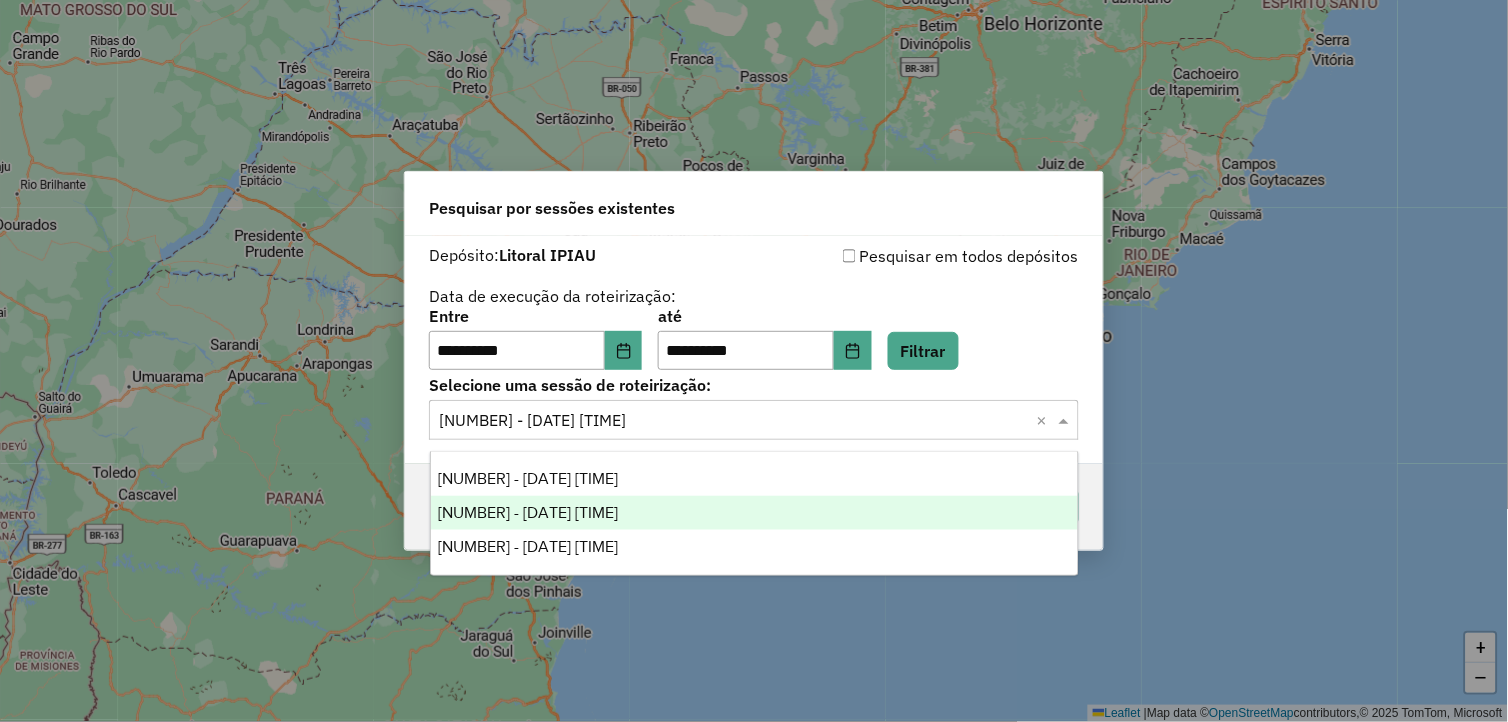 click on "975474 - 06/08/2025 18:06" at bounding box center [755, 513] 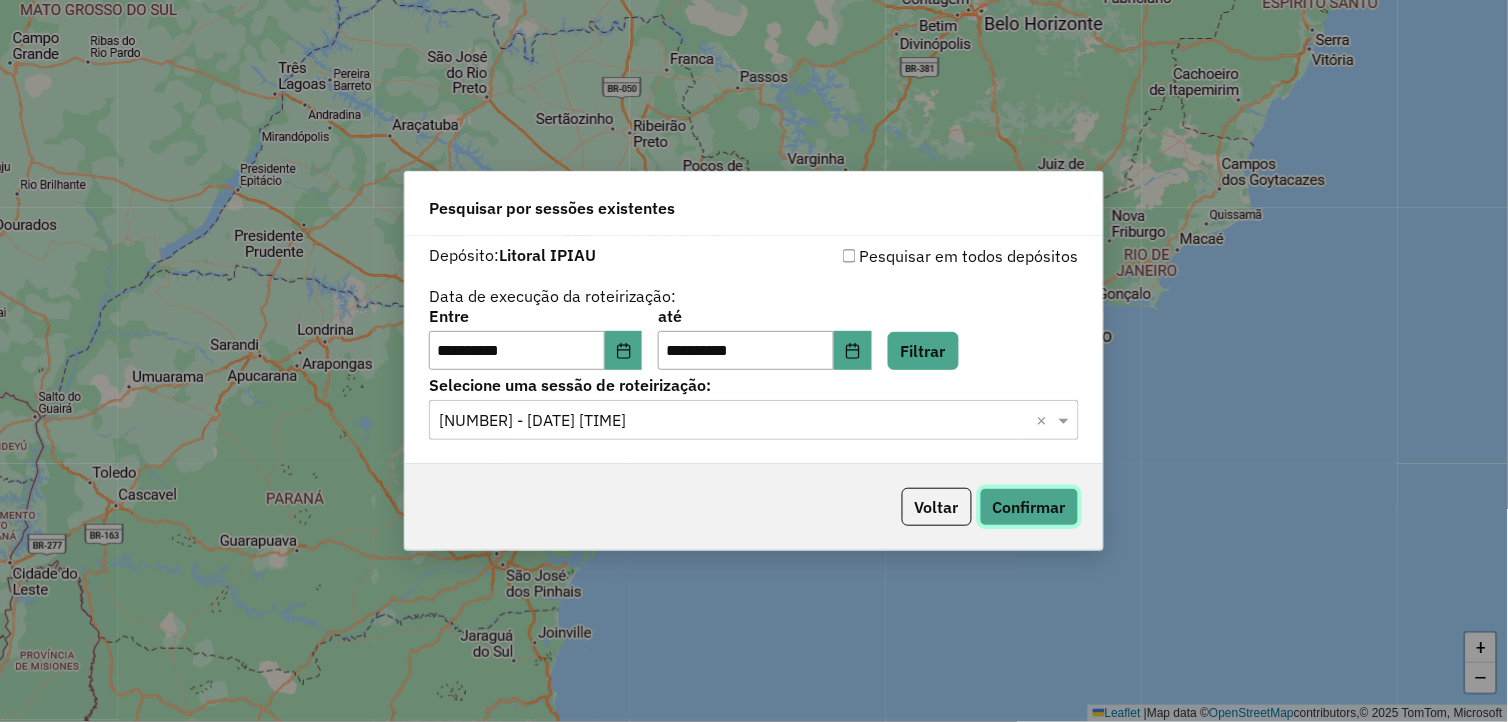 click on "Confirmar" 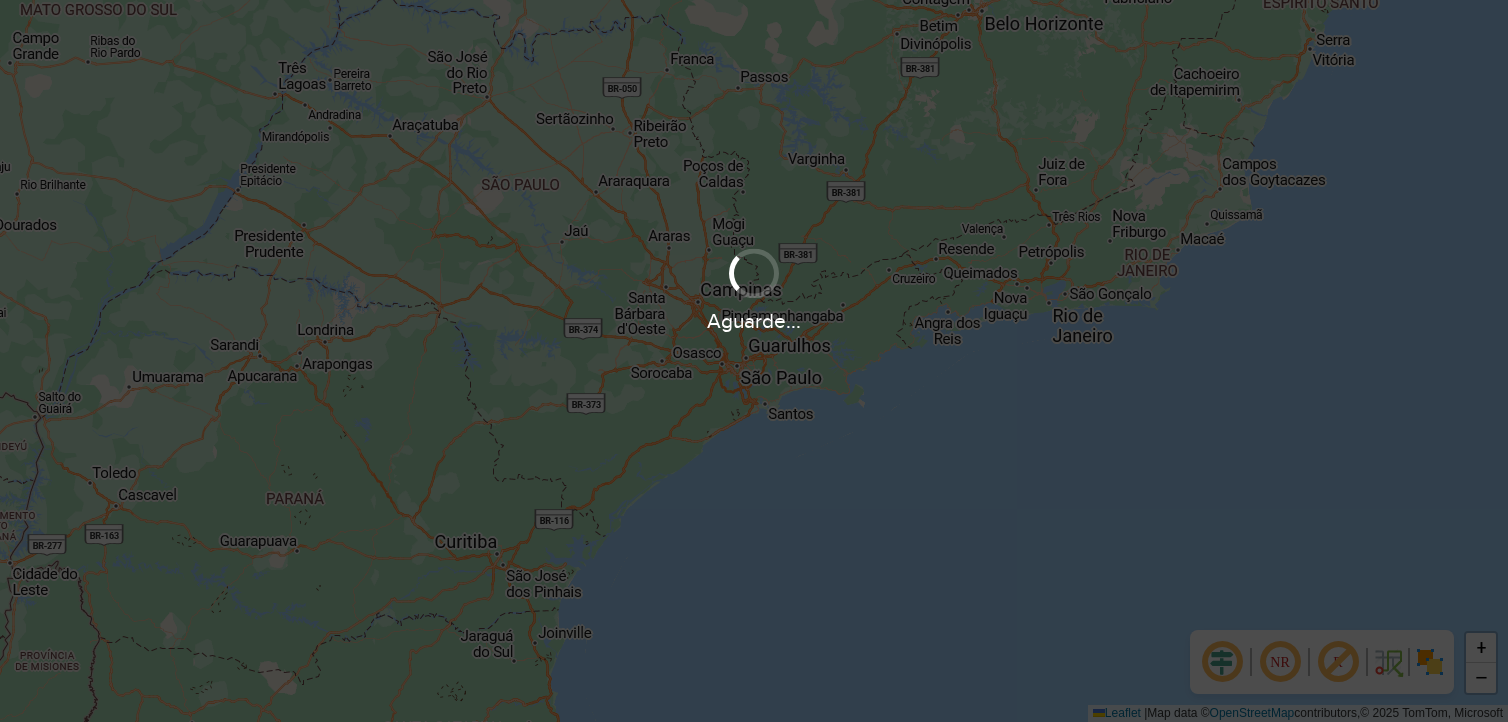 scroll, scrollTop: 0, scrollLeft: 0, axis: both 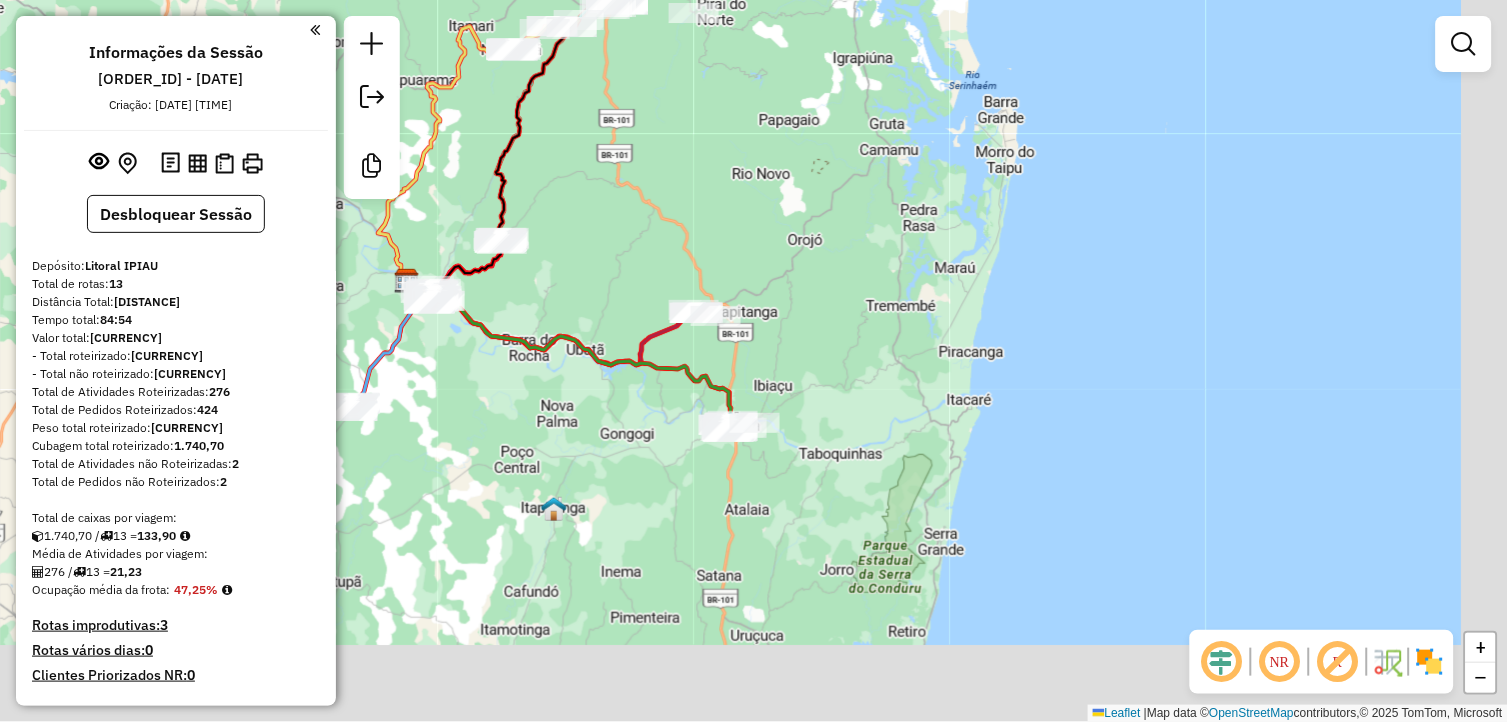 drag, startPoint x: 1062, startPoint y: 250, endPoint x: 770, endPoint y: 122, distance: 318.82285 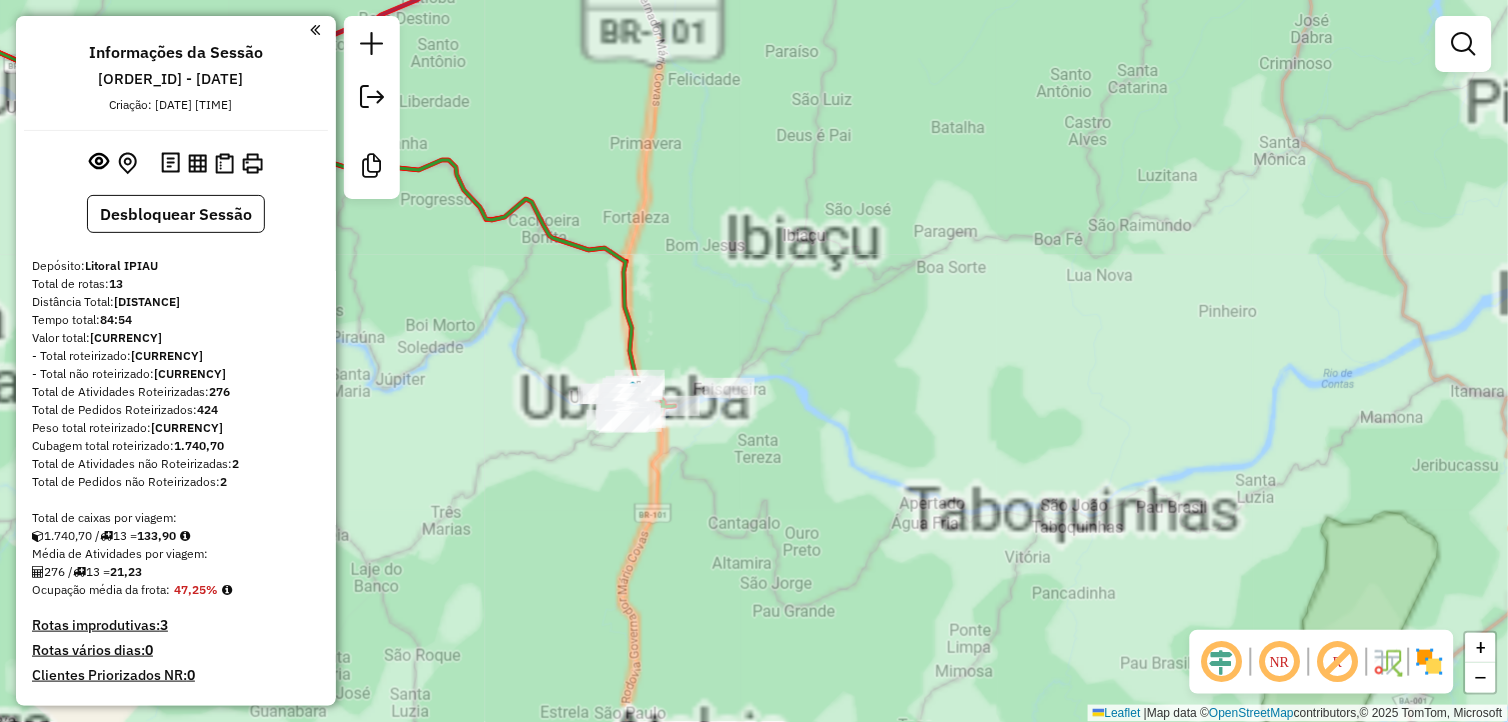 drag, startPoint x: 736, startPoint y: 527, endPoint x: 924, endPoint y: 290, distance: 302.51117 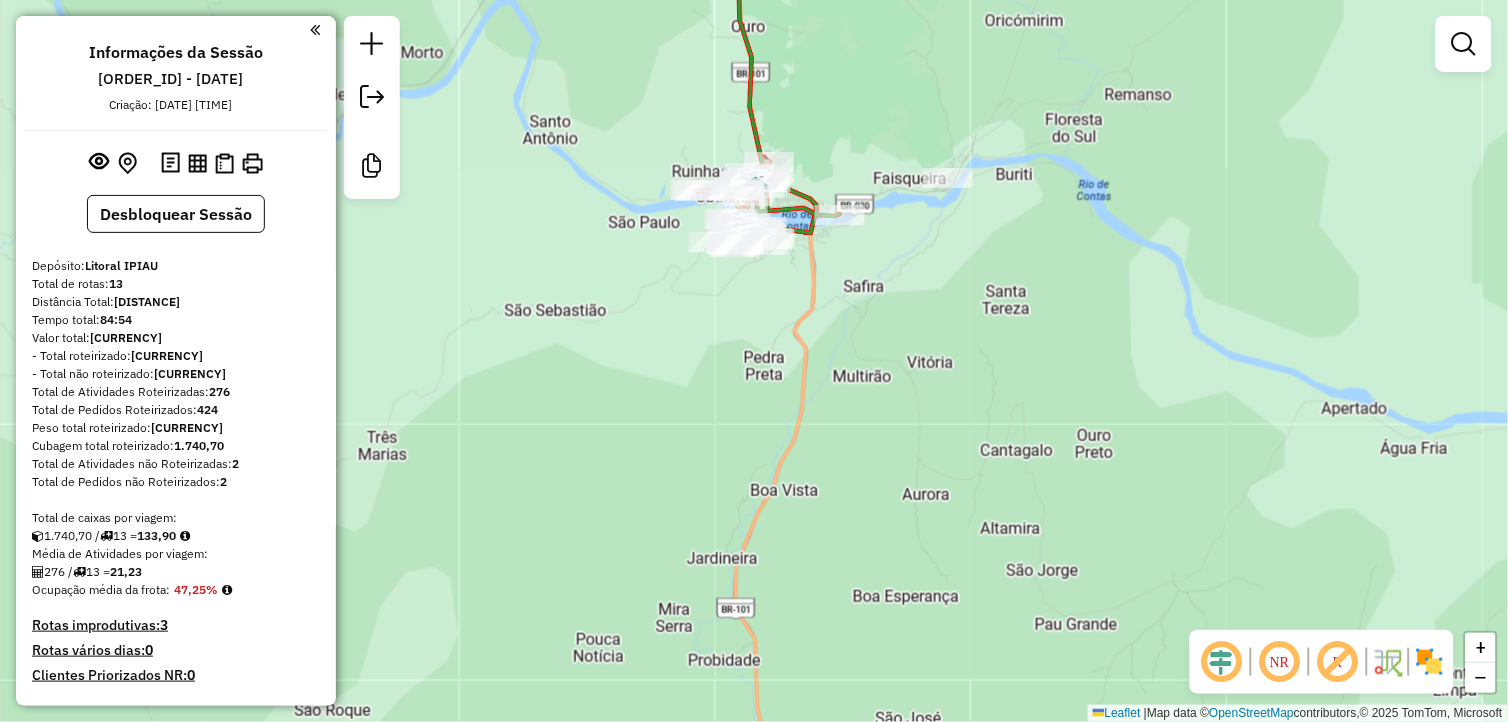 drag, startPoint x: 876, startPoint y: 231, endPoint x: 934, endPoint y: 354, distance: 135.98897 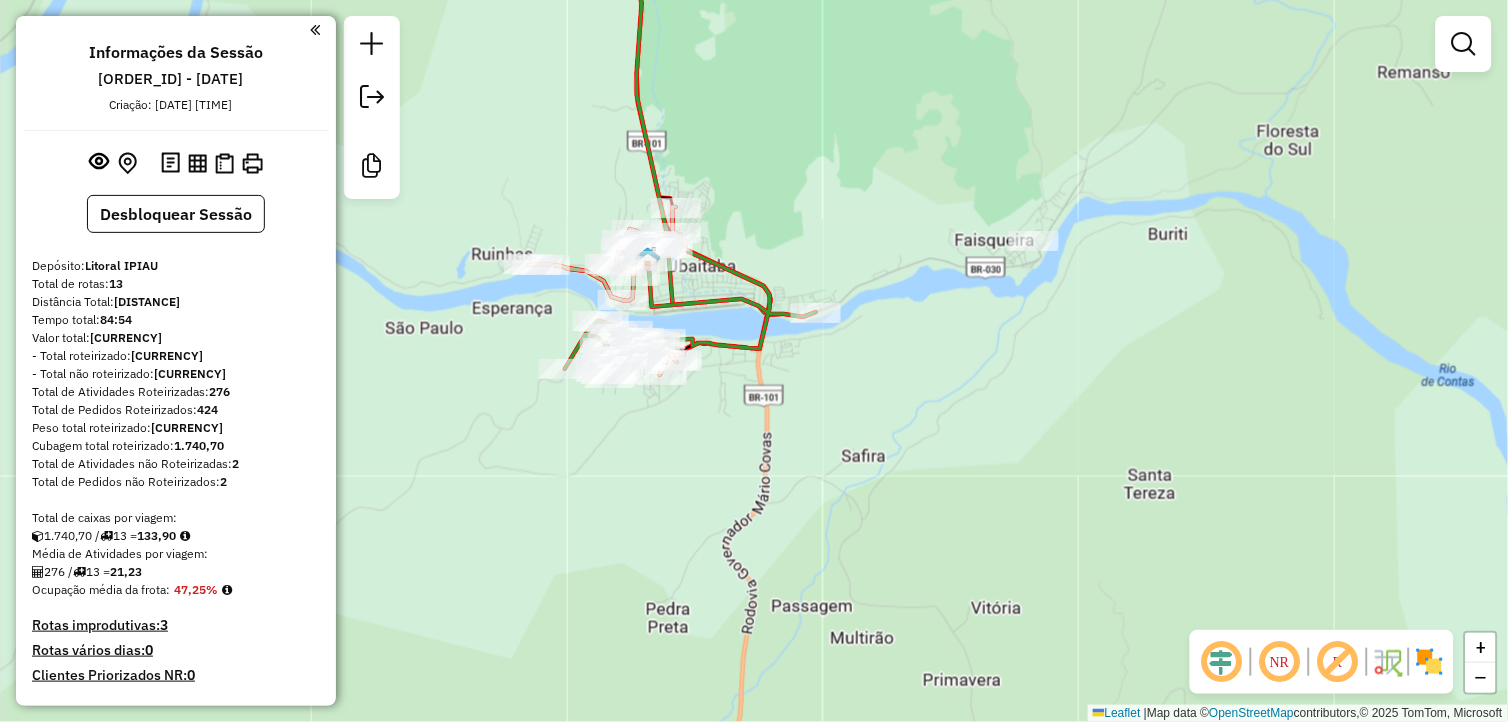 drag, startPoint x: 962, startPoint y: 256, endPoint x: 1054, endPoint y: 372, distance: 148.05405 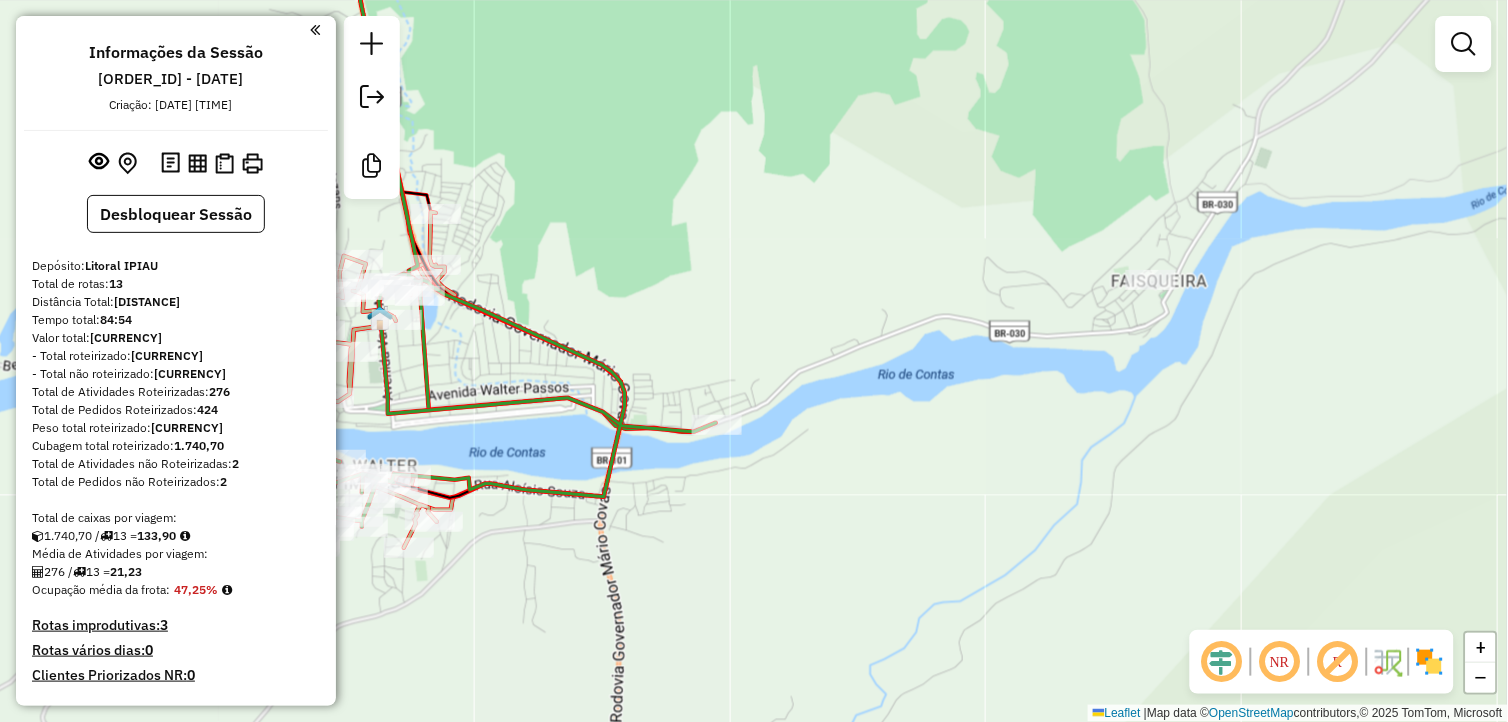 drag, startPoint x: 1091, startPoint y: 327, endPoint x: 1126, endPoint y: 332, distance: 35.35534 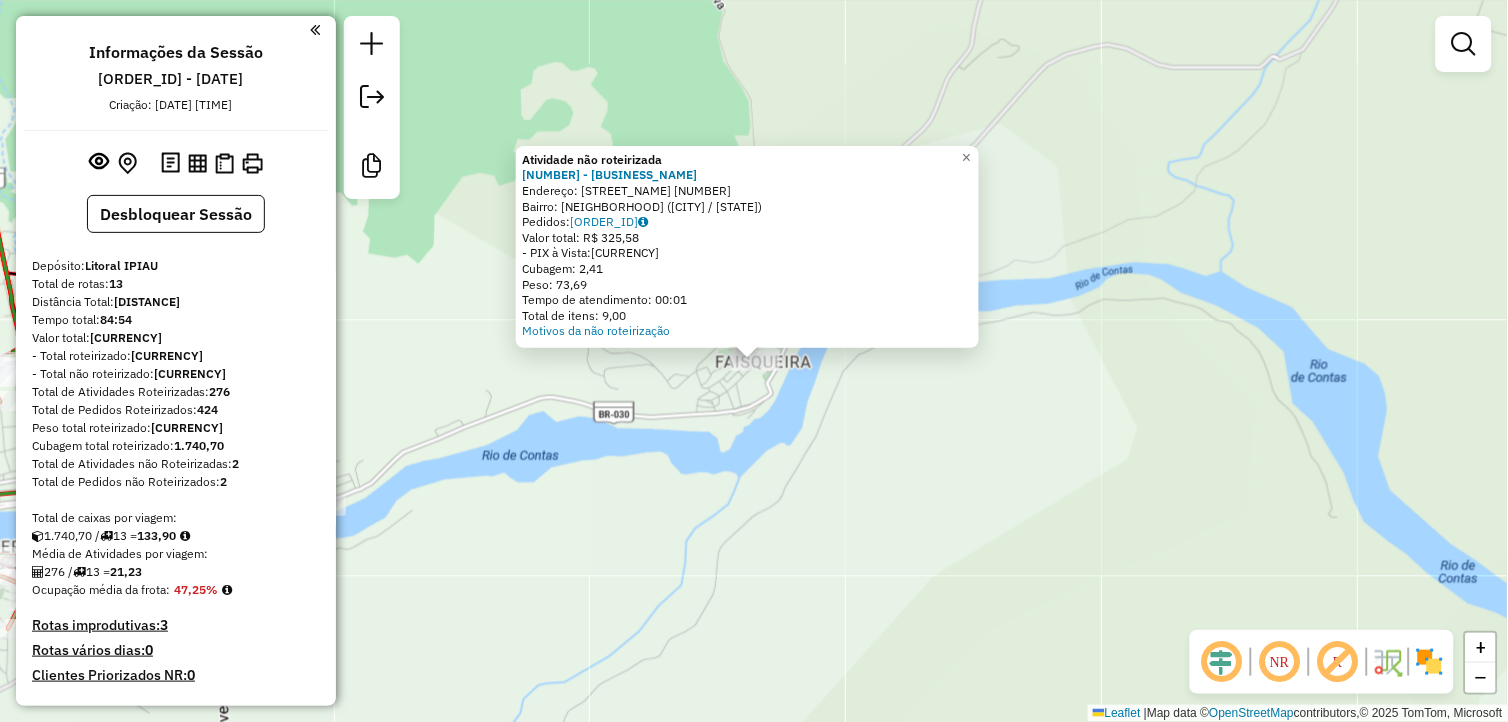 drag, startPoint x: 556, startPoint y: 286, endPoint x: 594, endPoint y: 286, distance: 38 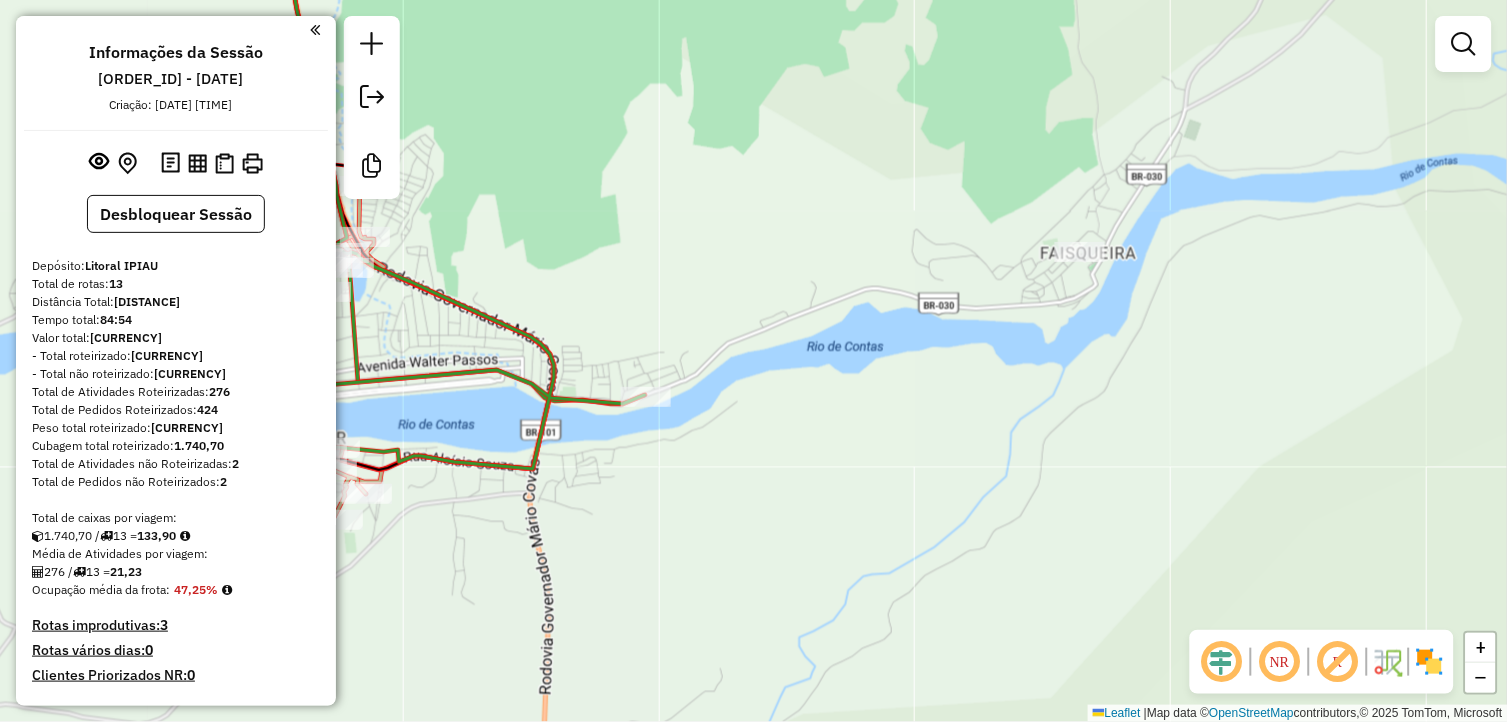drag, startPoint x: 721, startPoint y: 472, endPoint x: 1064, endPoint y: 352, distance: 363.38547 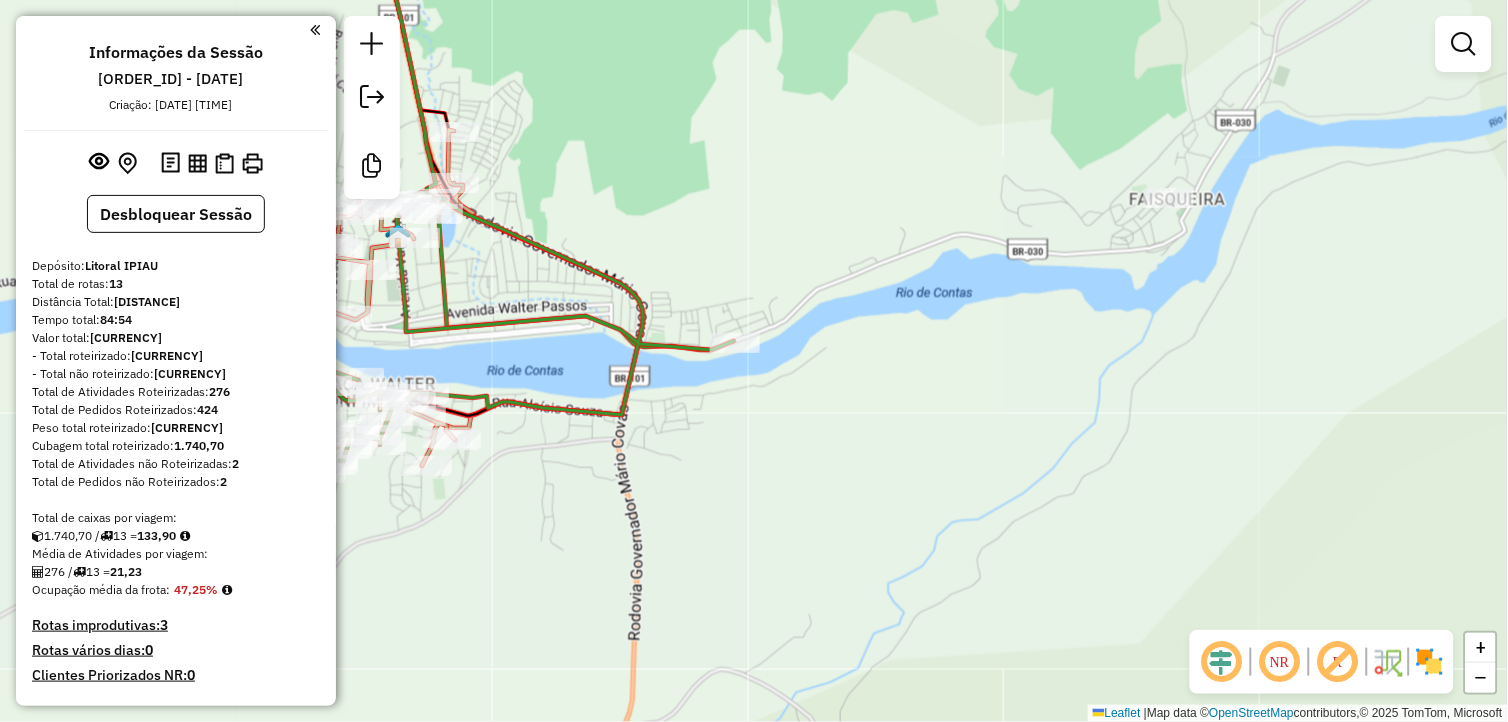 click on "Janela de atendimento Grade de atendimento Capacidade Transportadoras Veículos Cliente Pedidos  Rotas Selecione os dias de semana para filtrar as janelas de atendimento  Seg   Ter   Qua   Qui   Sex   Sáb   Dom  Informe o período da janela de atendimento: De: Até:  Filtrar exatamente a janela do cliente  Considerar janela de atendimento padrão  Selecione os dias de semana para filtrar as grades de atendimento  Seg   Ter   Qua   Qui   Sex   Sáb   Dom   Considerar clientes sem dia de atendimento cadastrado  Clientes fora do dia de atendimento selecionado Filtrar as atividades entre os valores definidos abaixo:  Peso mínimo:   Peso máximo:   Cubagem mínima:   Cubagem máxima:   De:   Até:  Filtrar as atividades entre o tempo de atendimento definido abaixo:  De:   Até:   Considerar capacidade total dos clientes não roteirizados Transportadora: Selecione um ou mais itens Tipo de veículo: Selecione um ou mais itens Veículo: Selecione um ou mais itens Motorista: Selecione um ou mais itens Nome: Rótulo:" 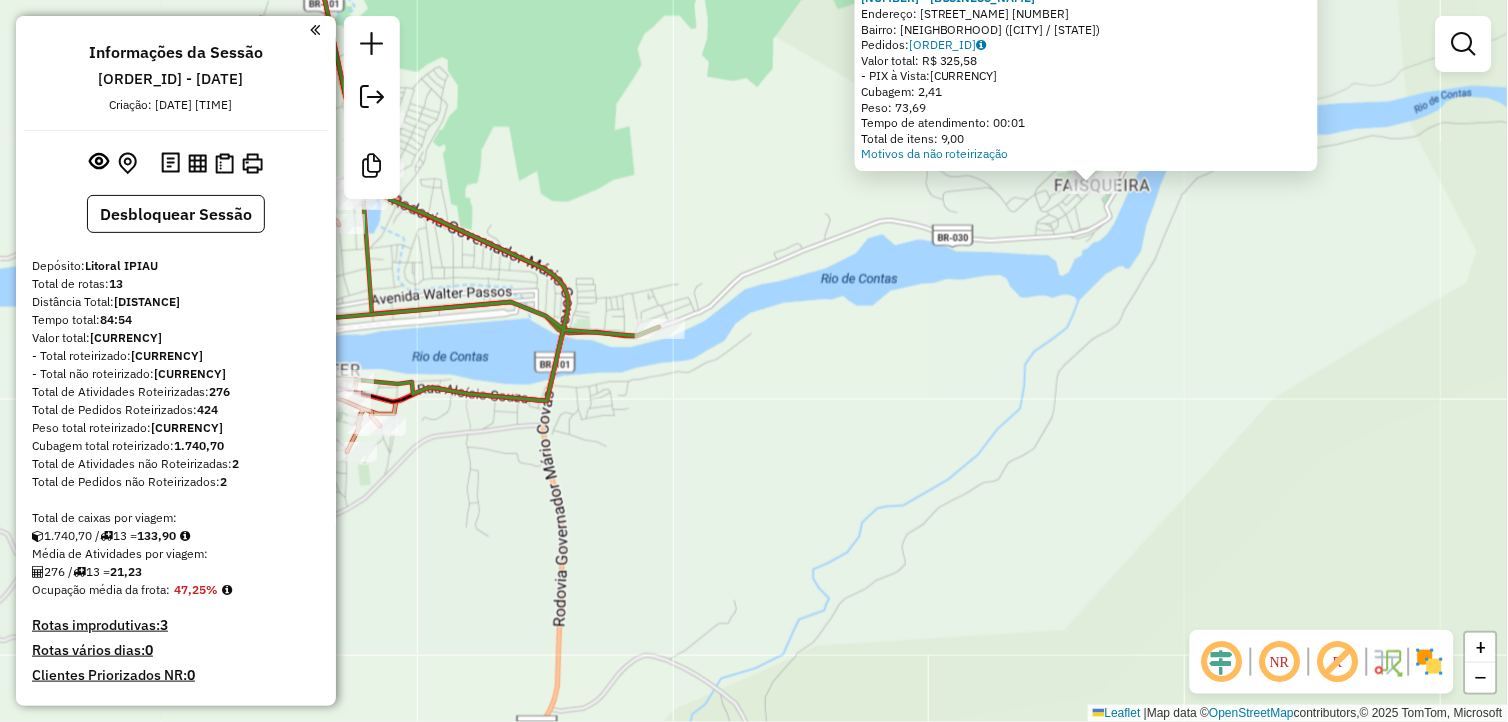 drag, startPoint x: 812, startPoint y: 450, endPoint x: 1150, endPoint y: 296, distance: 371.42966 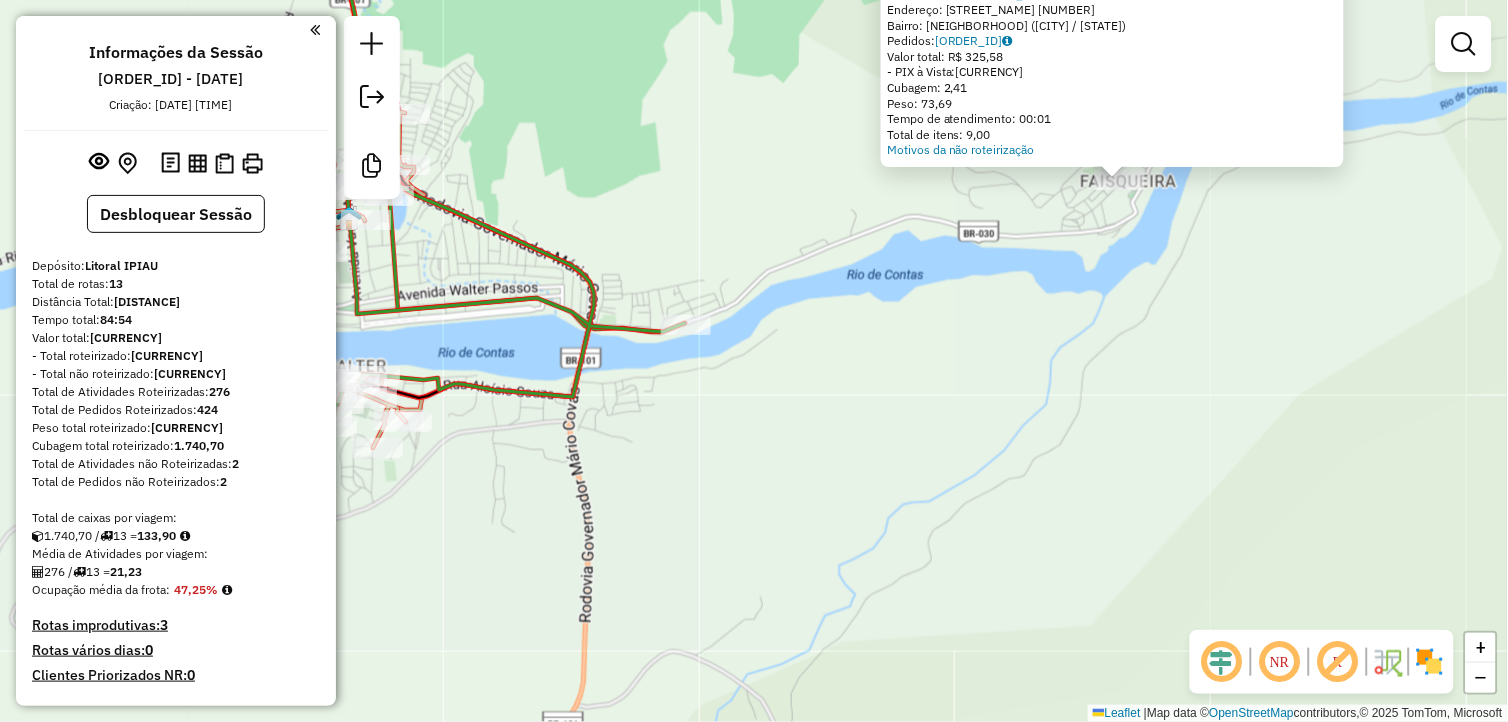 click on "Atividade não roteirizada 1669 - MERCEARIA DE KAKO  Endereço:  NA RUA DA QUADRA DE ESPORTE EM 169   Bairro: FAISQUEIRA (UBAITABA / BA)   Pedidos:  05185582   Valor total: R$ 325,58   - PIX à Vista:  R$ 325,58   Cubagem: 2,41   Peso: 73,69   Tempo de atendimento: 00:01   Total de itens: 9,00  Motivos da não roteirização × Janela de atendimento Grade de atendimento Capacidade Transportadoras Veículos Cliente Pedidos  Rotas Selecione os dias de semana para filtrar as janelas de atendimento  Seg   Ter   Qua   Qui   Sex   Sáb   Dom  Informe o período da janela de atendimento: De: Até:  Filtrar exatamente a janela do cliente  Considerar janela de atendimento padrão  Selecione os dias de semana para filtrar as grades de atendimento  Seg   Ter   Qua   Qui   Sex   Sáb   Dom   Considerar clientes sem dia de atendimento cadastrado  Clientes fora do dia de atendimento selecionado Filtrar as atividades entre os valores definidos abaixo:  Peso mínimo:   Peso máximo:   Cubagem mínima:   Cubagem máxima:  De:" 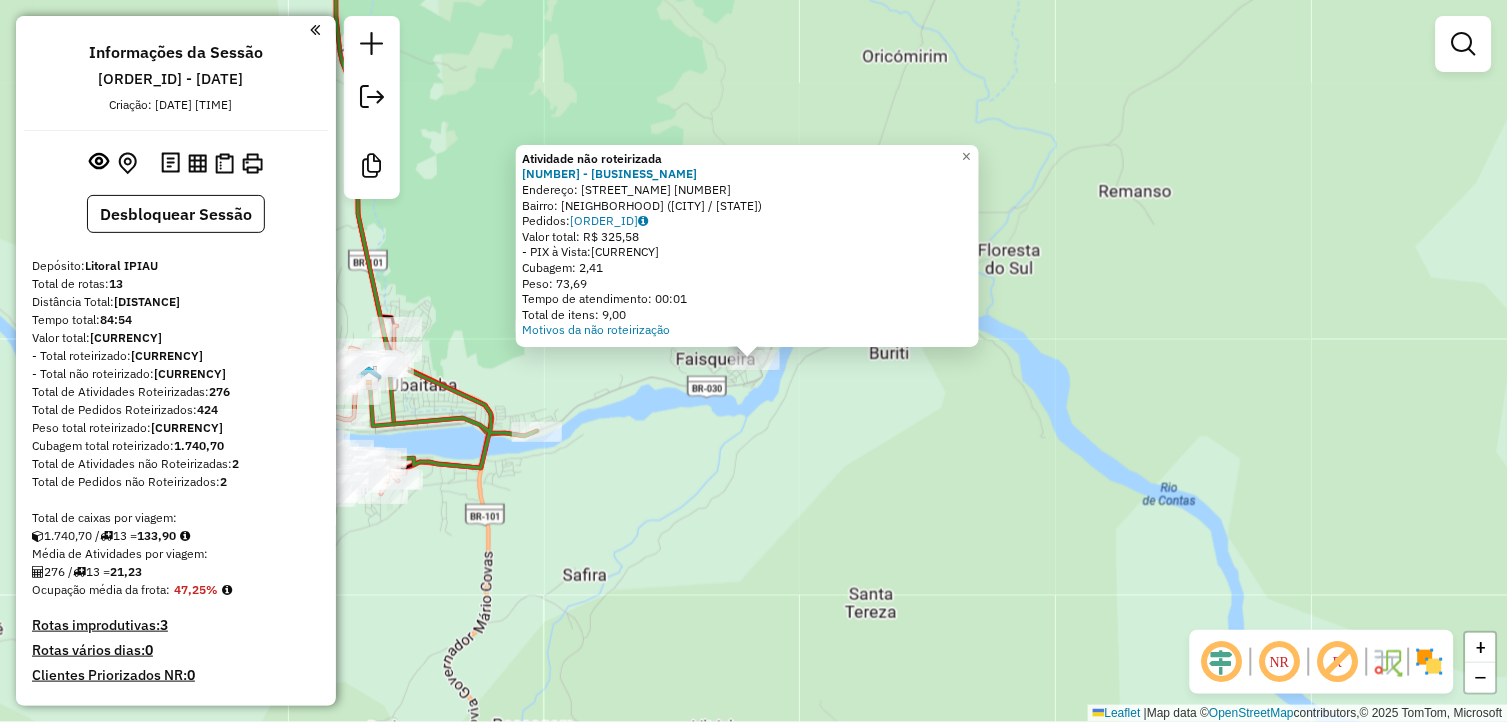 click on "Atividade não roteirizada 1669 - MERCEARIA DE KAKO  Endereço:  NA RUA DA QUADRA DE ESPORTE EM 169   Bairro: FAISQUEIRA (UBAITABA / BA)   Pedidos:  05185582   Valor total: R$ 325,58   - PIX à Vista:  R$ 325,58   Cubagem: 2,41   Peso: 73,69   Tempo de atendimento: 00:01   Total de itens: 9,00  Motivos da não roteirização × Janela de atendimento Grade de atendimento Capacidade Transportadoras Veículos Cliente Pedidos  Rotas Selecione os dias de semana para filtrar as janelas de atendimento  Seg   Ter   Qua   Qui   Sex   Sáb   Dom  Informe o período da janela de atendimento: De: Até:  Filtrar exatamente a janela do cliente  Considerar janela de atendimento padrão  Selecione os dias de semana para filtrar as grades de atendimento  Seg   Ter   Qua   Qui   Sex   Sáb   Dom   Considerar clientes sem dia de atendimento cadastrado  Clientes fora do dia de atendimento selecionado Filtrar as atividades entre os valores definidos abaixo:  Peso mínimo:   Peso máximo:   Cubagem mínima:   Cubagem máxima:  De:" 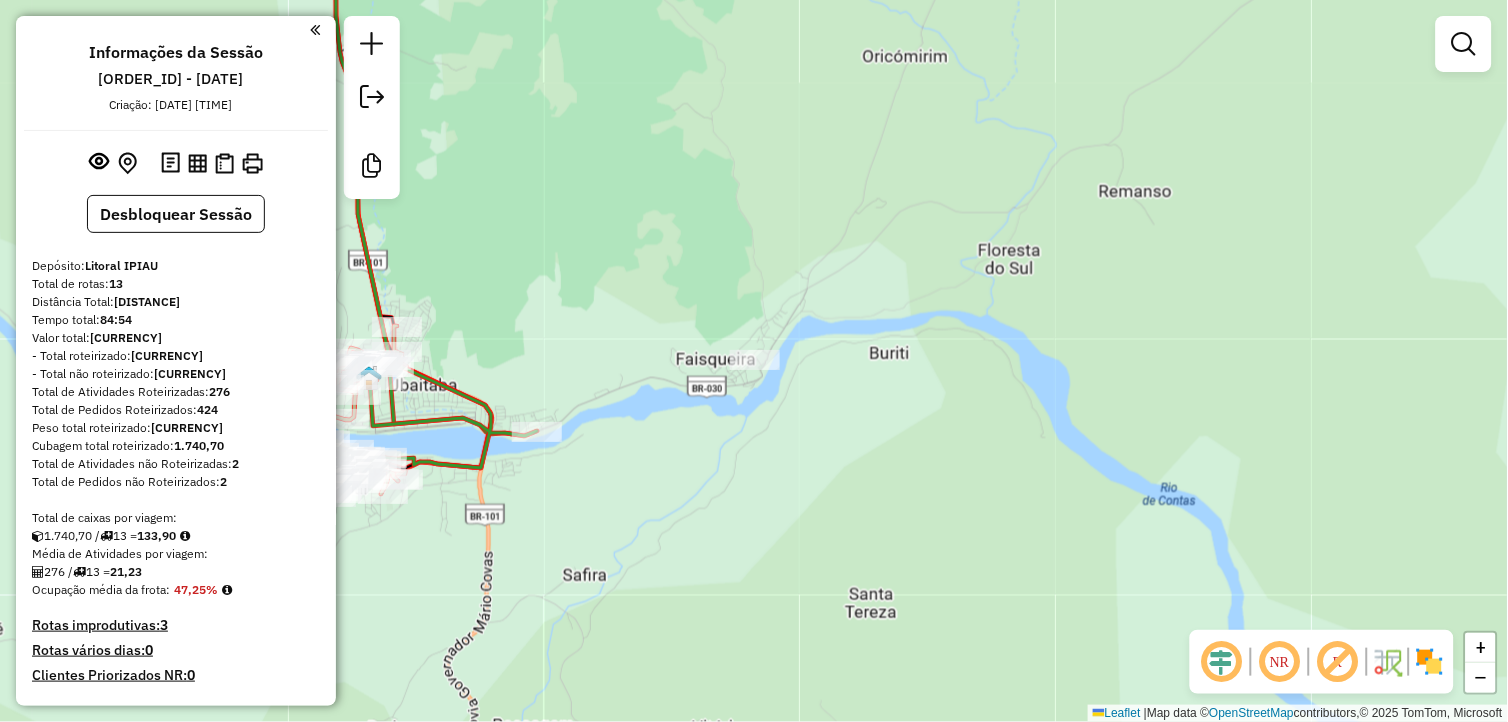 drag, startPoint x: 697, startPoint y: 462, endPoint x: 955, endPoint y: 462, distance: 258 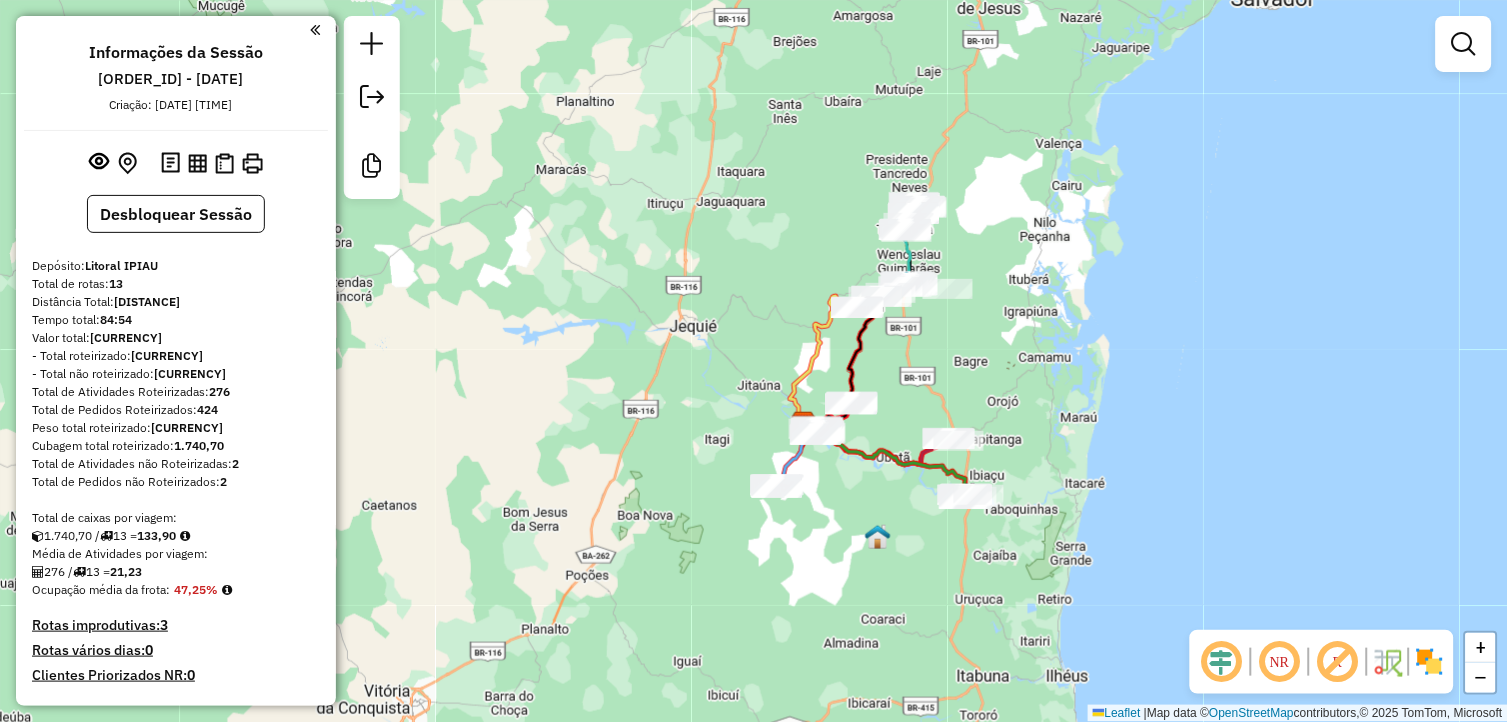 drag, startPoint x: 1002, startPoint y: 316, endPoint x: 1000, endPoint y: 400, distance: 84.0238 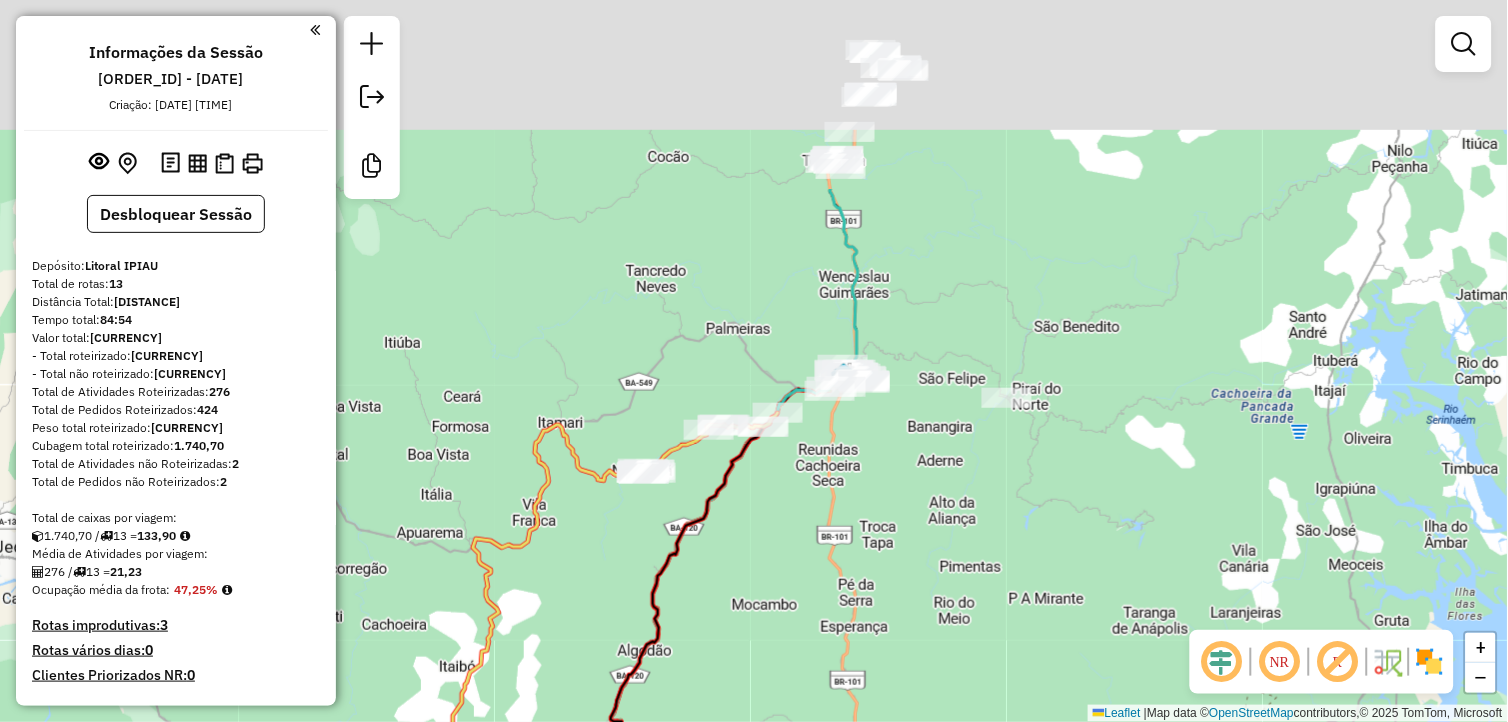 drag, startPoint x: 902, startPoint y: 333, endPoint x: 1016, endPoint y: 596, distance: 286.64438 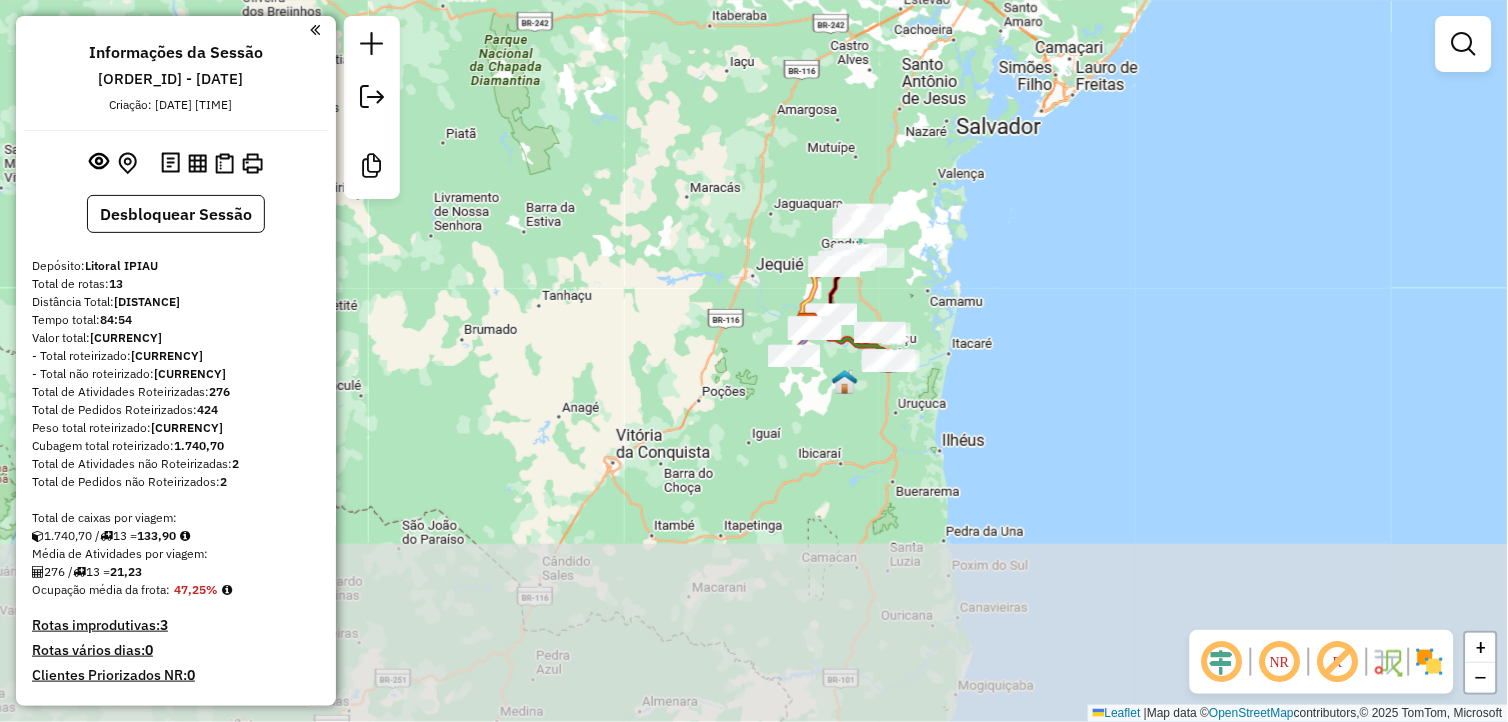drag, startPoint x: 935, startPoint y: 442, endPoint x: 938, endPoint y: 318, distance: 124.036285 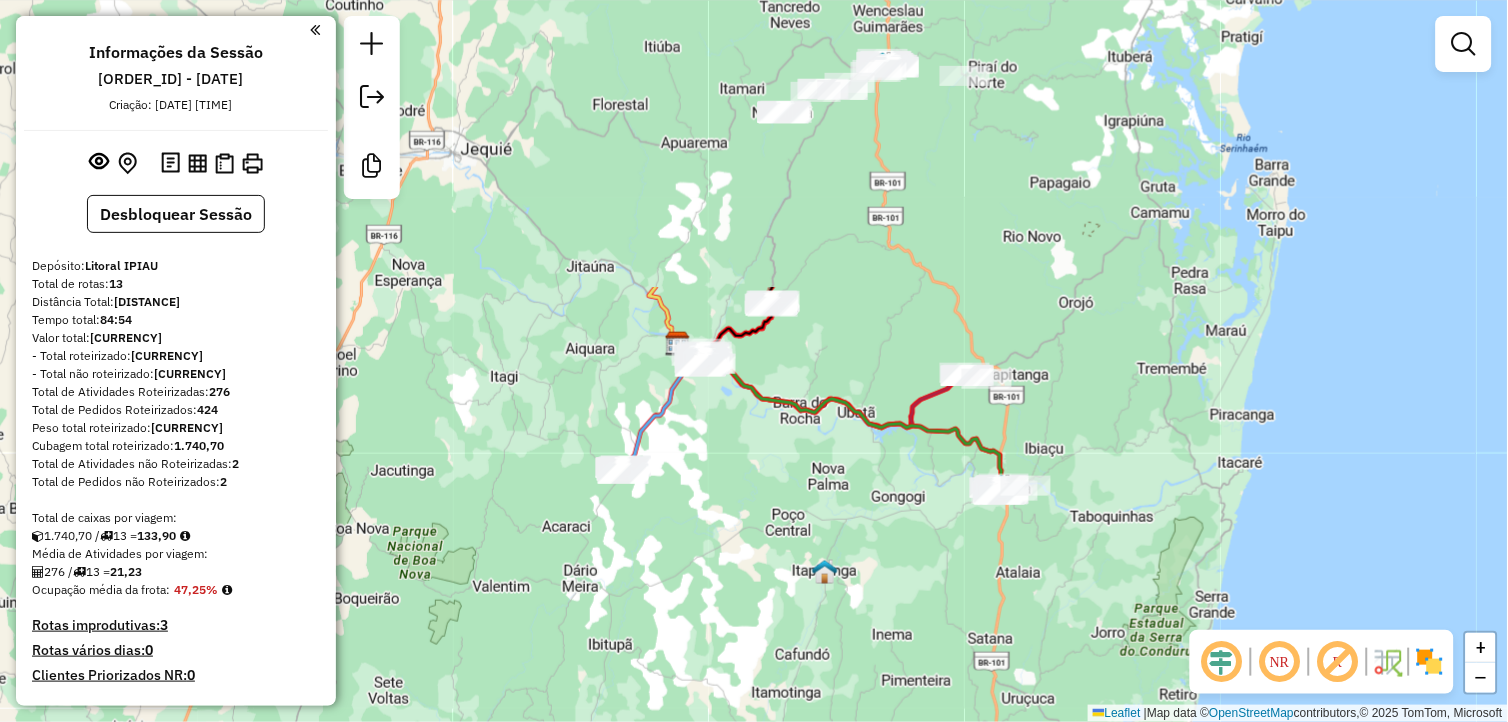 drag, startPoint x: 823, startPoint y: 181, endPoint x: 920, endPoint y: 540, distance: 371.87363 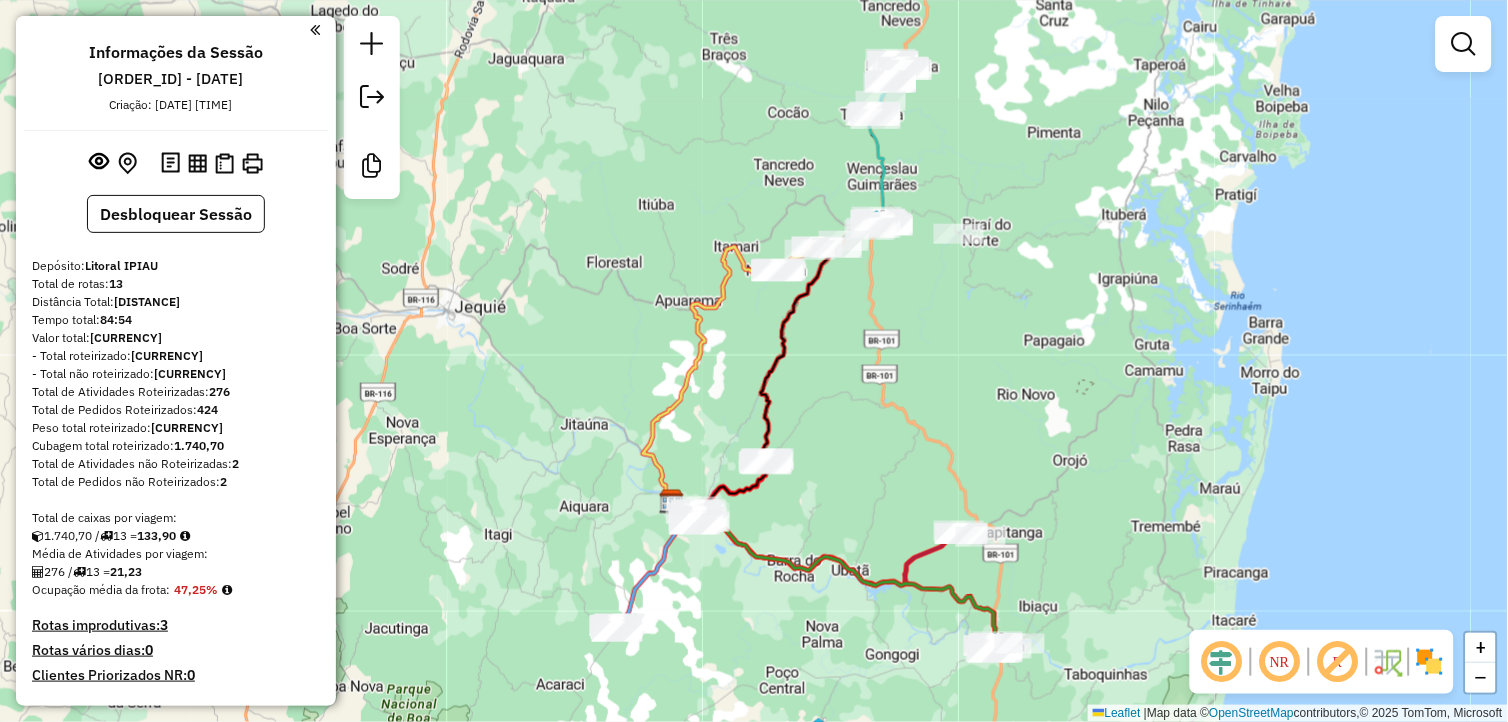drag, startPoint x: 902, startPoint y: 450, endPoint x: 896, endPoint y: 610, distance: 160.11246 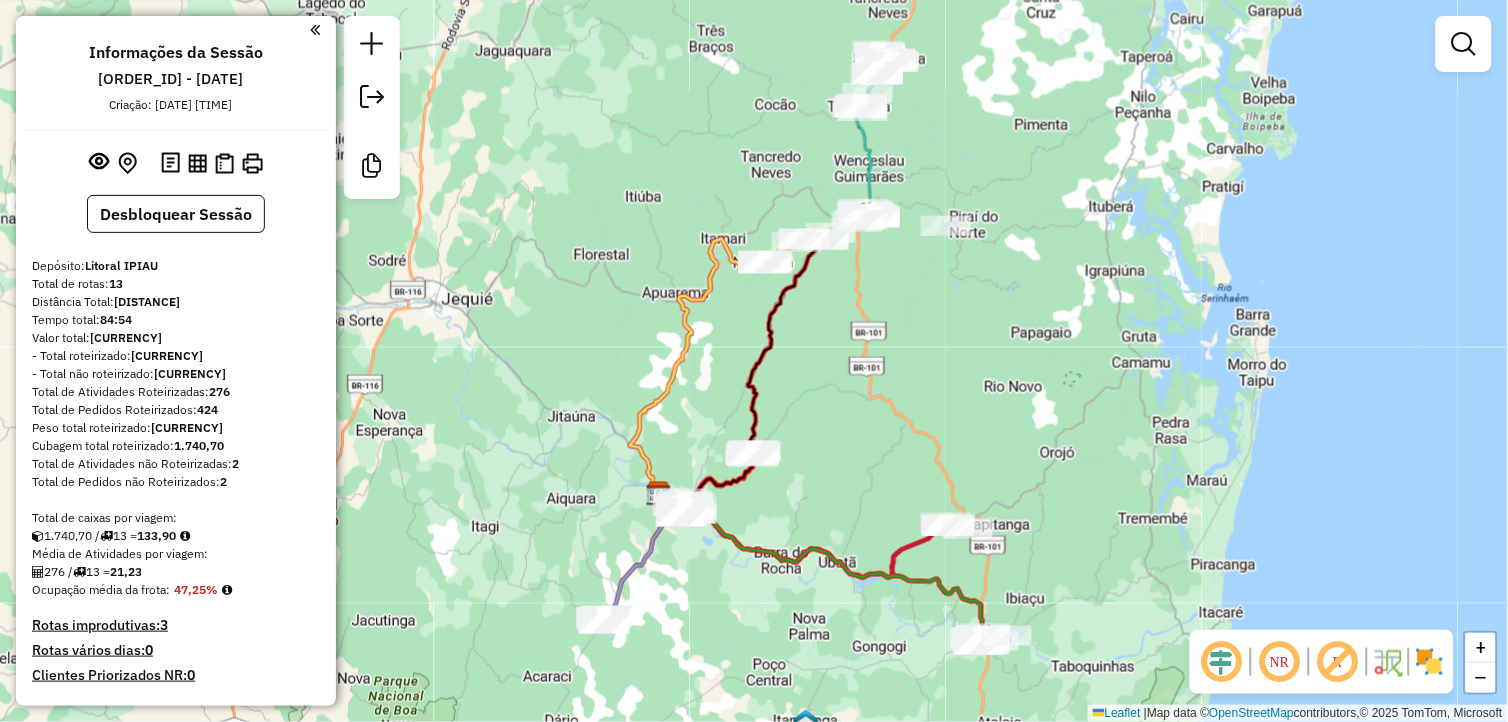 drag, startPoint x: 948, startPoint y: 380, endPoint x: 935, endPoint y: 370, distance: 16.40122 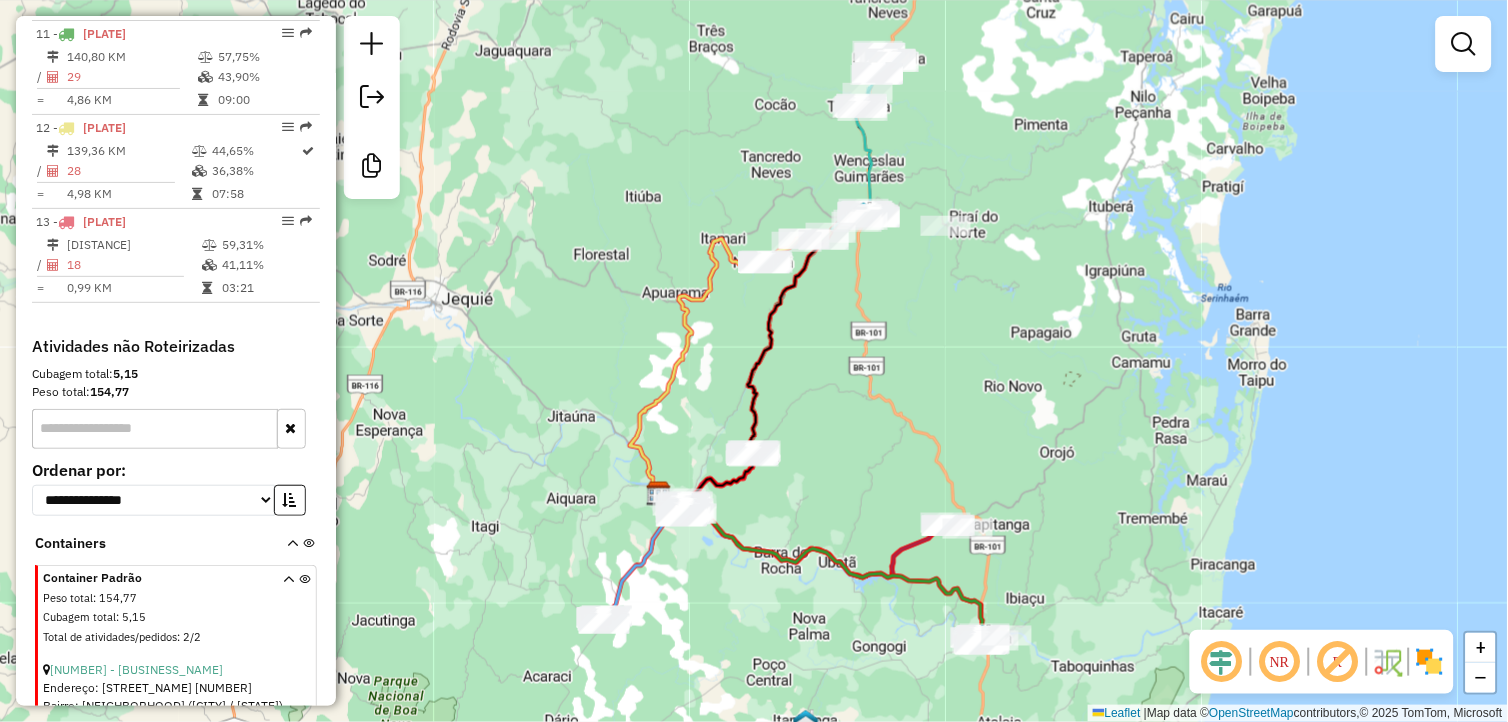 scroll, scrollTop: 2071, scrollLeft: 0, axis: vertical 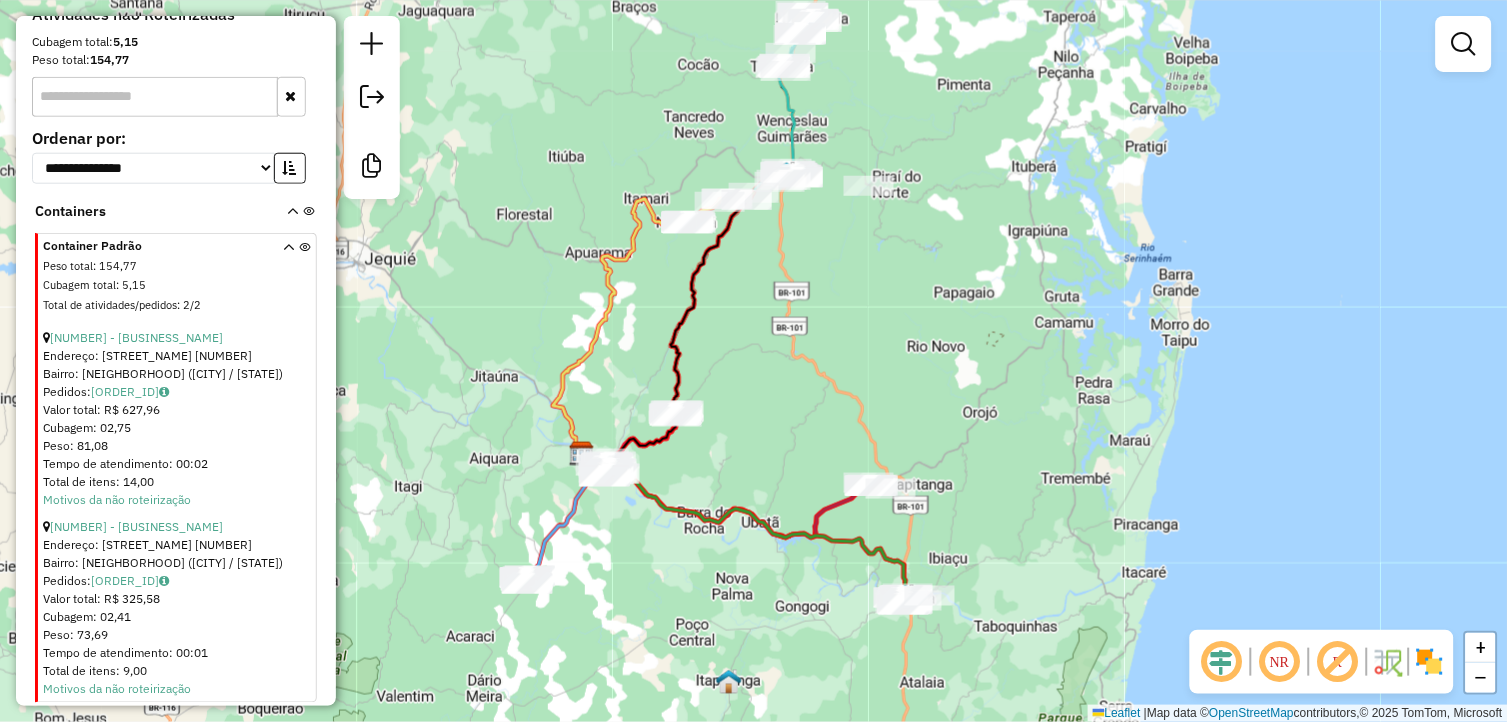 drag, startPoint x: 994, startPoint y: 437, endPoint x: 890, endPoint y: 407, distance: 108.24047 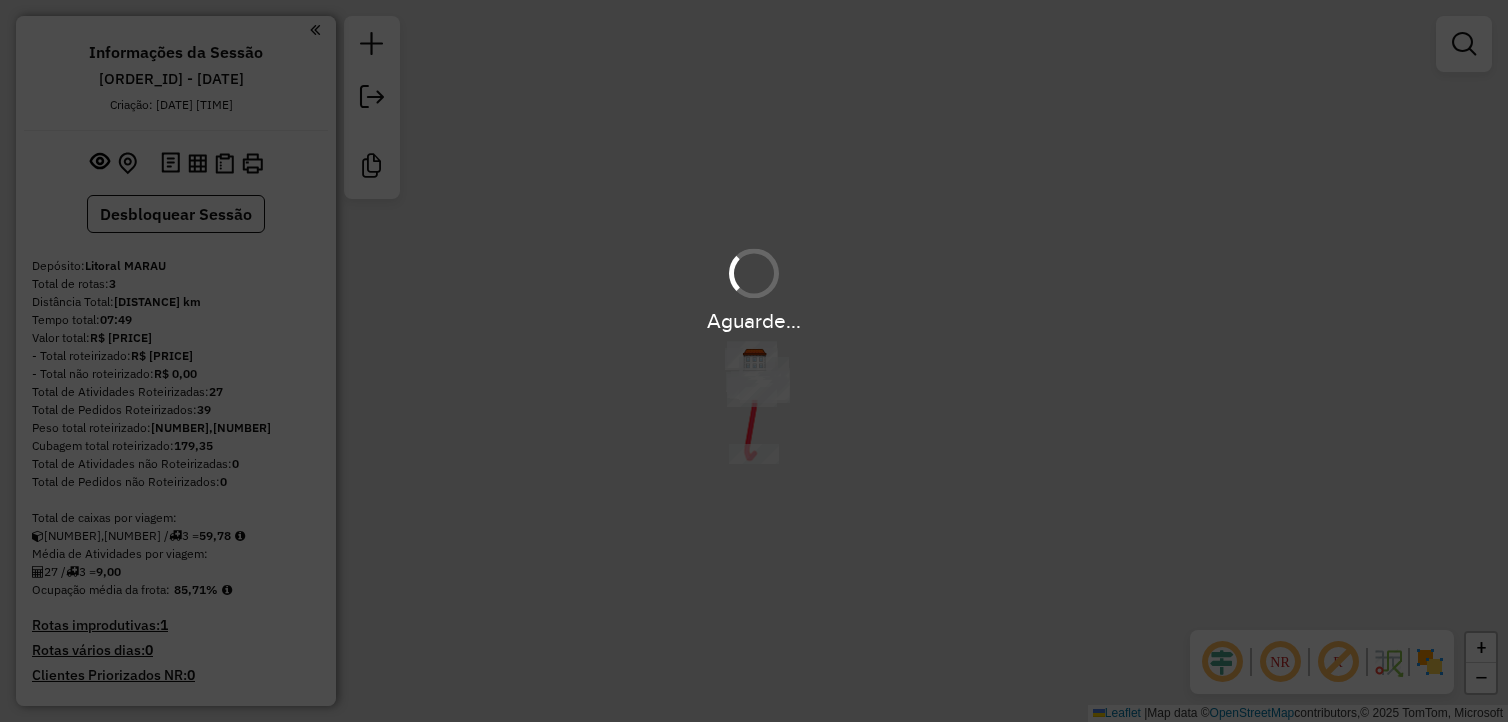 scroll, scrollTop: 0, scrollLeft: 0, axis: both 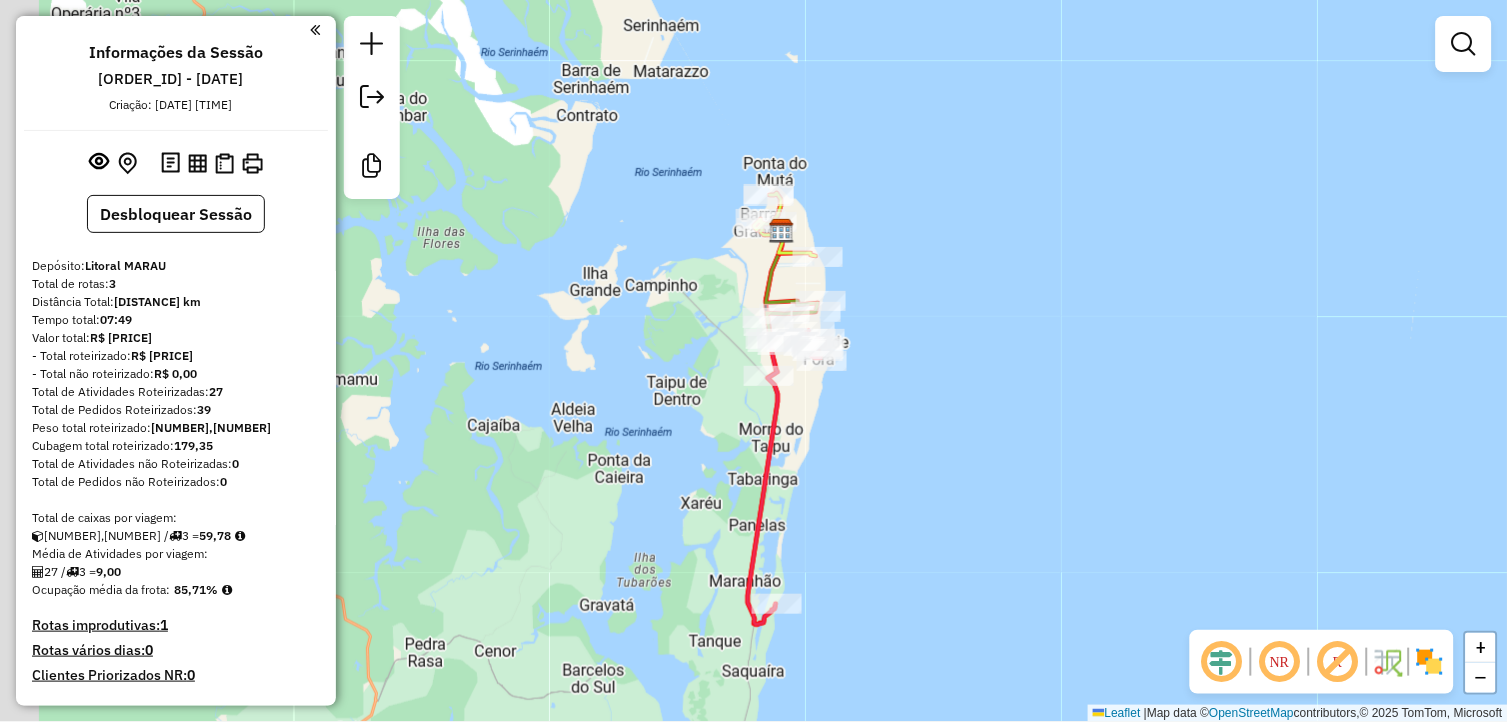 drag, startPoint x: 773, startPoint y: 487, endPoint x: 938, endPoint y: 380, distance: 196.65706 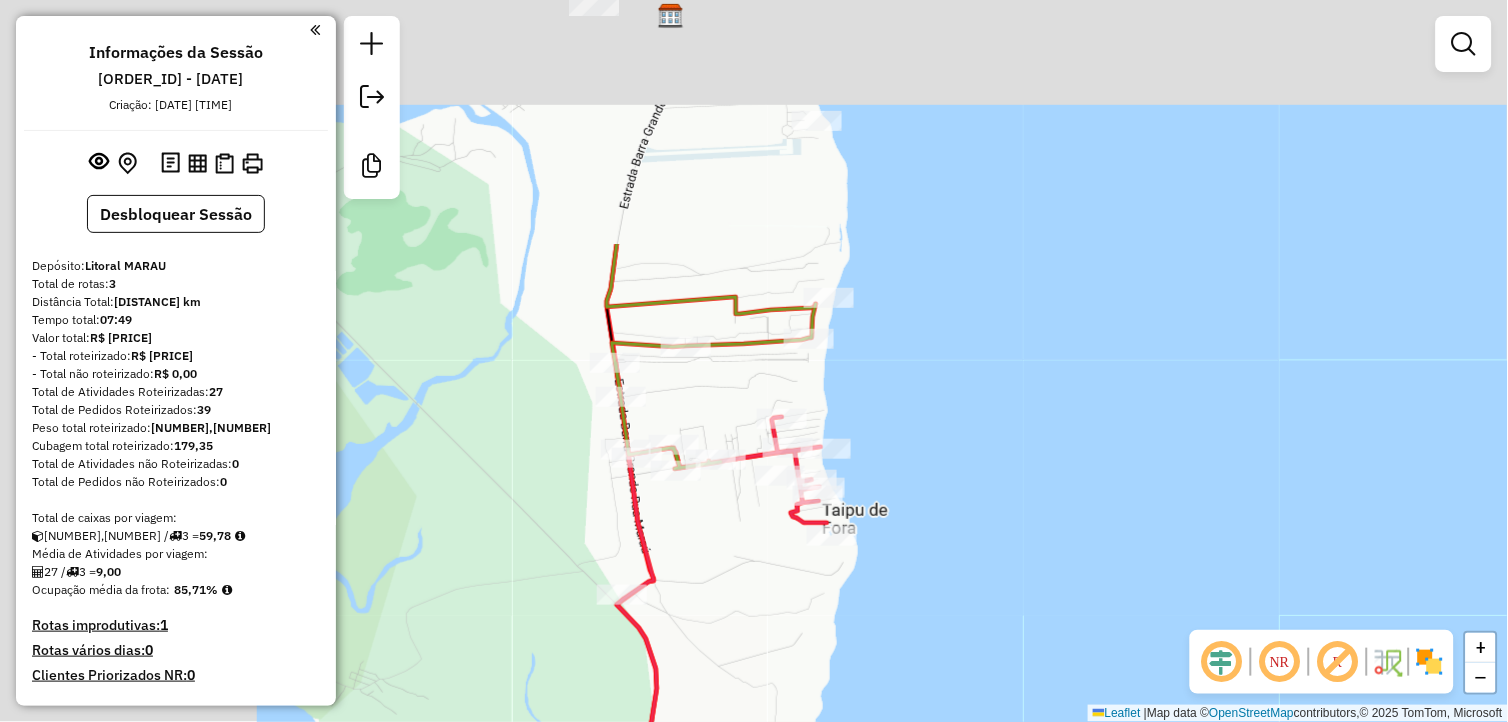 drag, startPoint x: 1006, startPoint y: 523, endPoint x: 1148, endPoint y: 657, distance: 195.24344 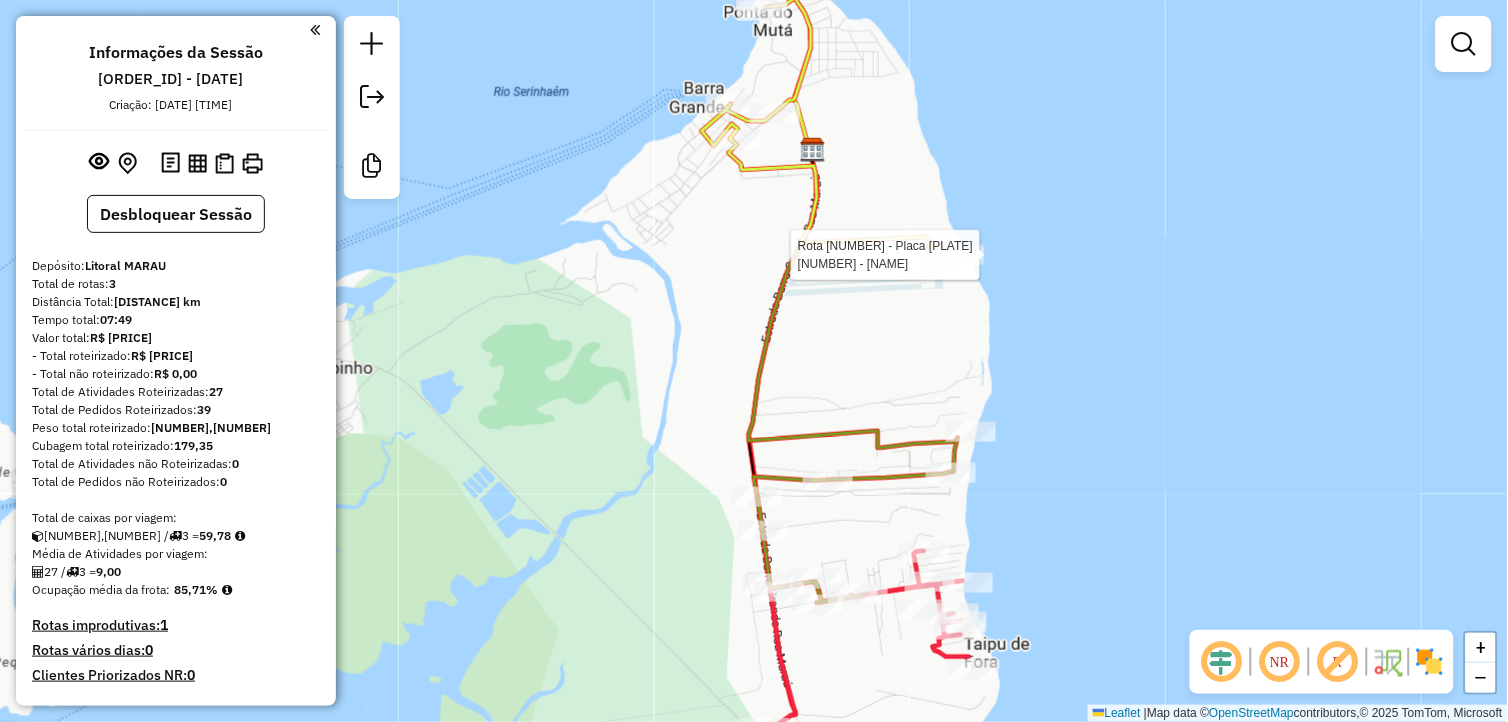 select on "**********" 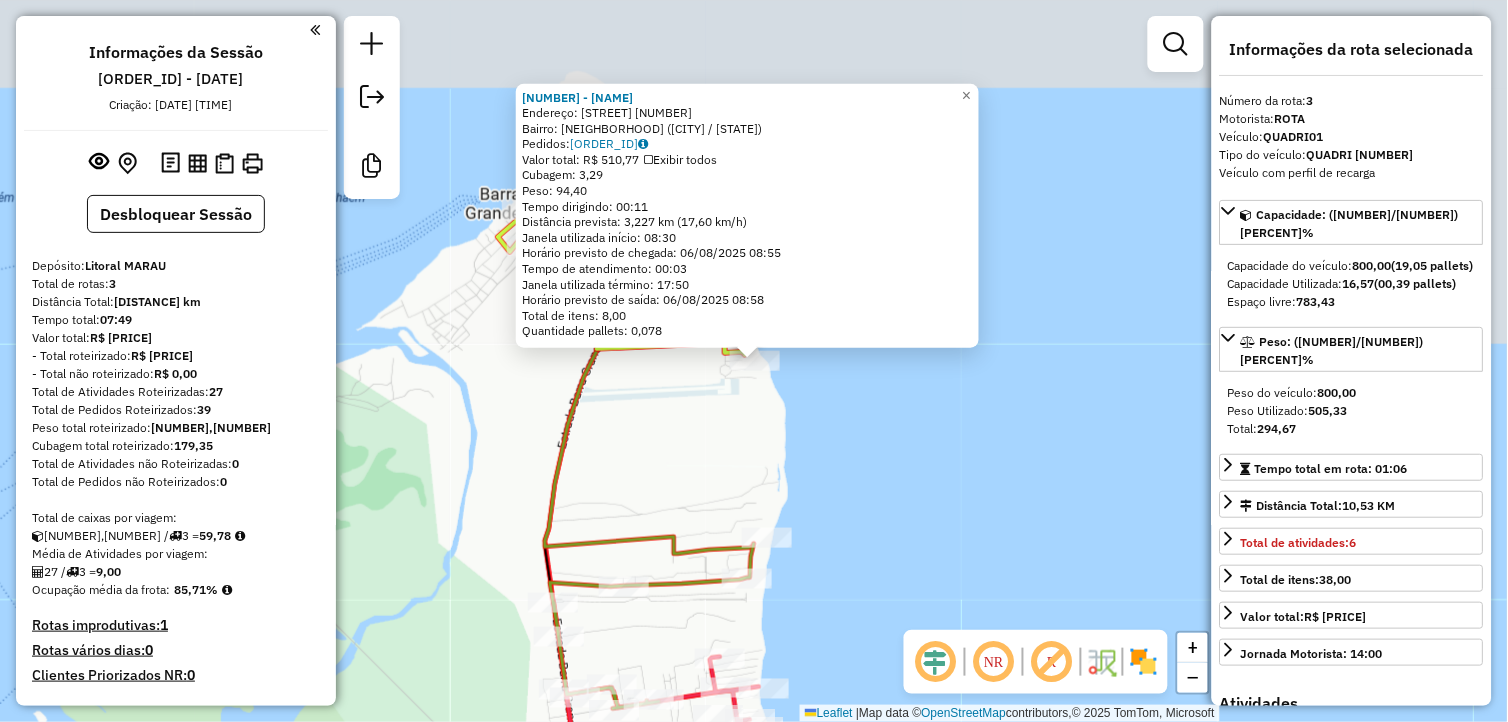 scroll, scrollTop: 413, scrollLeft: 0, axis: vertical 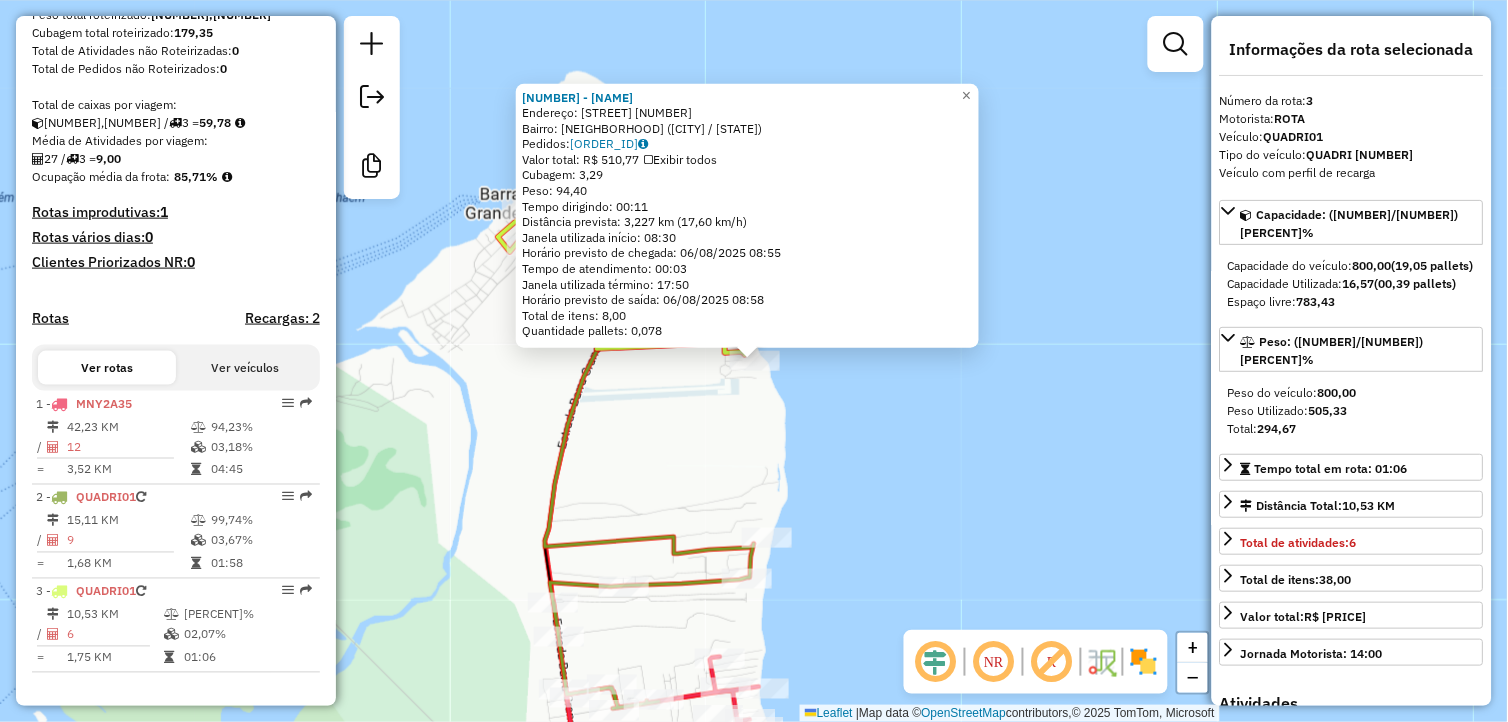 click on "630 - [NAME]  Endereço:  [STREET] [NUMBER]   Bairro: [NEIGHBORHOOD] ([CITY] / [STATE])   Pedidos:  [ORDER_ID]   Valor total: R$ [PRICE]   Exibir todos   Cubagem: [NUMBER]  Peso: [NUMBER]  Tempo dirigindo: [TIME]   Distância prevista: [DISTANCE] km ([SPEED] km/h)   Janela utilizada início: [TIME]   Horário previsto de chegada: [DATE] [TIME]   Tempo de atendimento: [TIME]   Janela utilizada término: [TIME]   Horário previsto de saída: [DATE] [TIME]   Total de itens: [NUMBER]   Quantidade pallets: [NUMBER]  × Janela de atendimento Grade de atendimento Capacidade Transportadoras Veículos Cliente Pedidos  Rotas Selecione os dias de semana para filtrar as janelas de atendimento  Seg   Ter   Qua   Qui   Sex   Sáb   Dom  Informe o período da janela de atendimento: De: Até:  Filtrar exatamente a janela do cliente  Considerar janela de atendimento padrão  Selecione os dias de semana para filtrar as grades de atendimento  Seg   Ter   Qua   Qui   Sex   Sáb   Dom   Considerar clientes sem dia de atendimento cadastrado  De:  +" 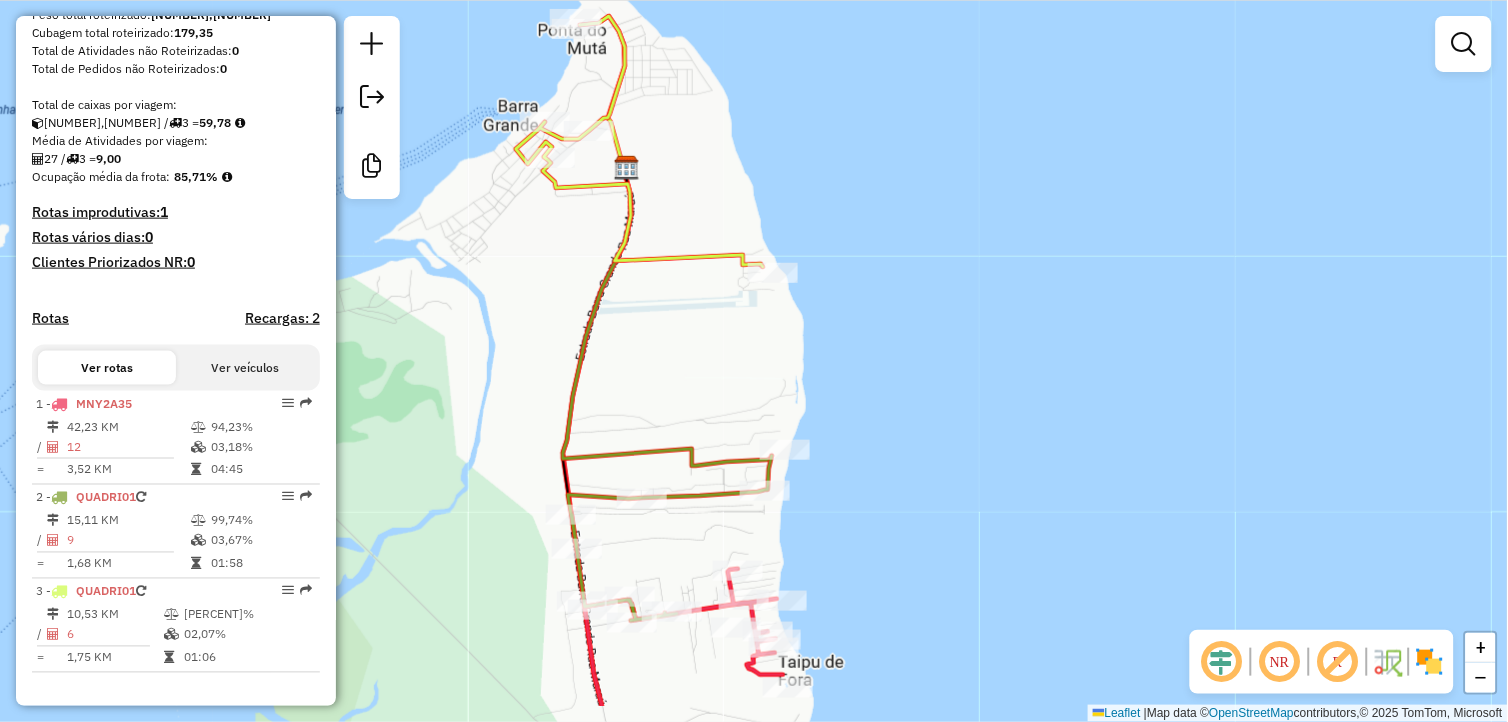 drag, startPoint x: 777, startPoint y: 503, endPoint x: 795, endPoint y: 415, distance: 89.822044 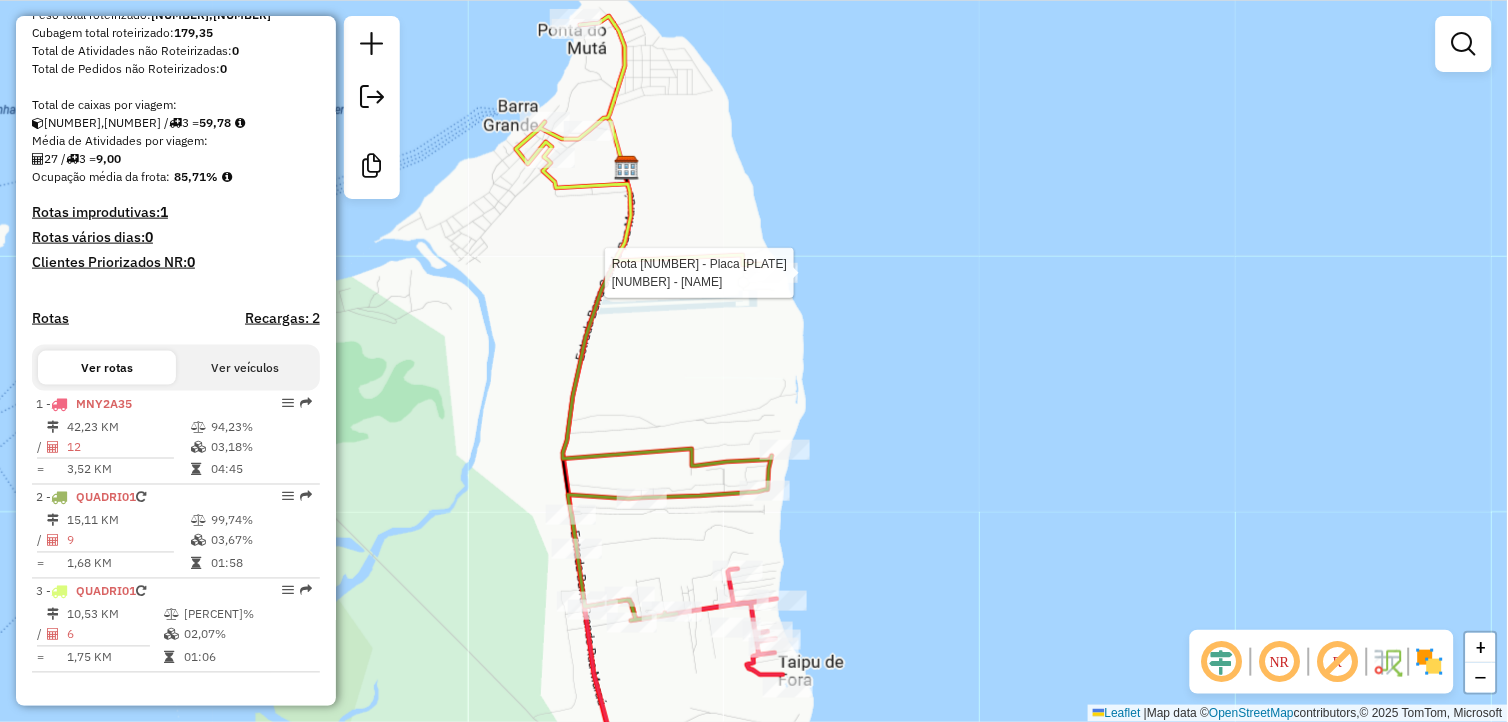 select on "**********" 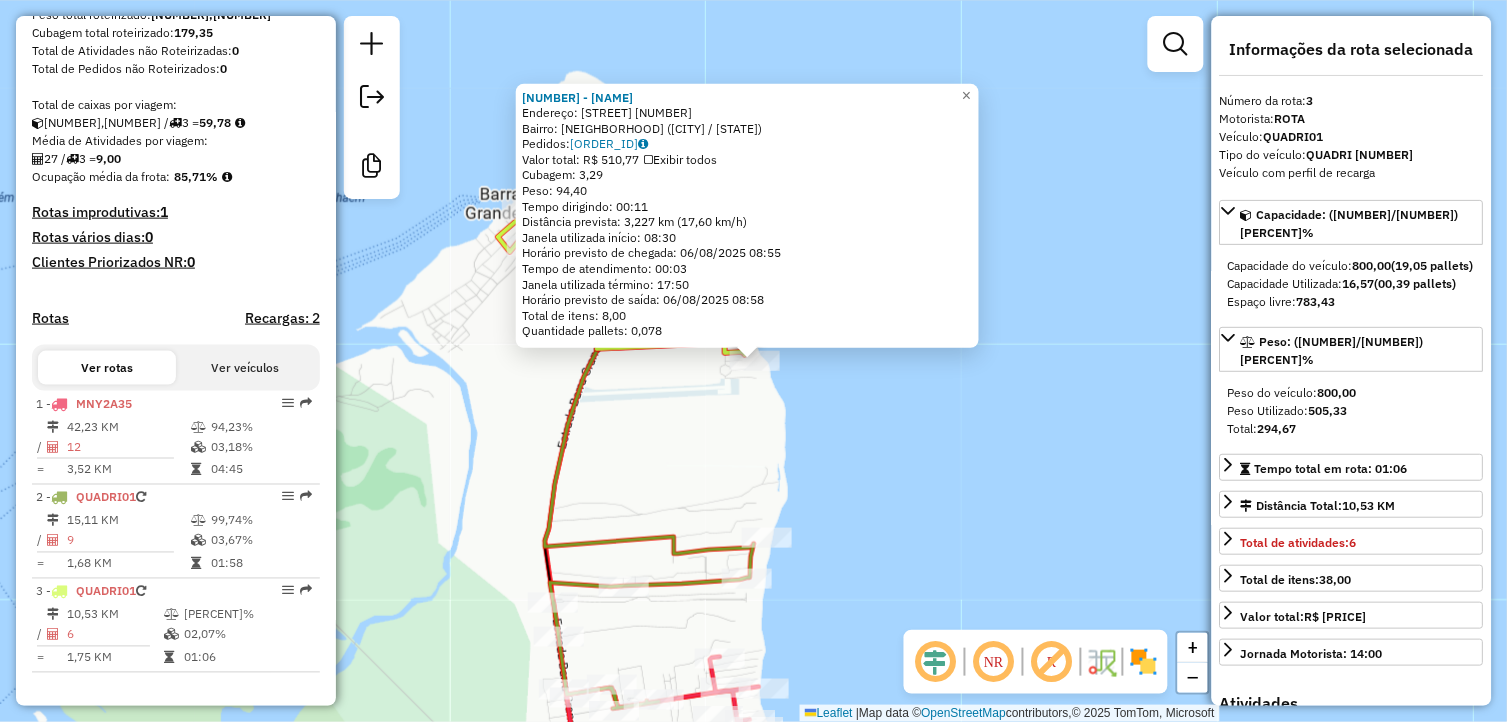 click on "630 - [NAME]  Endereço:  [STREET] [NUMBER]   Bairro: [NEIGHBORHOOD] ([CITY] / [STATE])   Pedidos:  [ORDER_ID]   Valor total: R$ [PRICE]   Exibir todos   Cubagem: [NUMBER]  Peso: [NUMBER]  Tempo dirigindo: [TIME]   Distância prevista: [DISTANCE] km ([SPEED] km/h)   Janela utilizada início: [TIME]   Horário previsto de chegada: [DATE] [TIME]   Tempo de atendimento: [TIME]   Janela utilizada término: [TIME]   Horário previsto de saída: [DATE] [TIME]   Total de itens: [NUMBER]   Quantidade pallets: [NUMBER]  × Janela de atendimento Grade de atendimento Capacidade Transportadoras Veículos Cliente Pedidos  Rotas Selecione os dias de semana para filtrar as janelas de atendimento  Seg   Ter   Qua   Qui   Sex   Sáb   Dom  Informe o período da janela de atendimento: De: Até:  Filtrar exatamente a janela do cliente  Considerar janela de atendimento padrão  Selecione os dias de semana para filtrar as grades de atendimento  Seg   Ter   Qua   Qui   Sex   Sáb   Dom   Considerar clientes sem dia de atendimento cadastrado  De:  +" 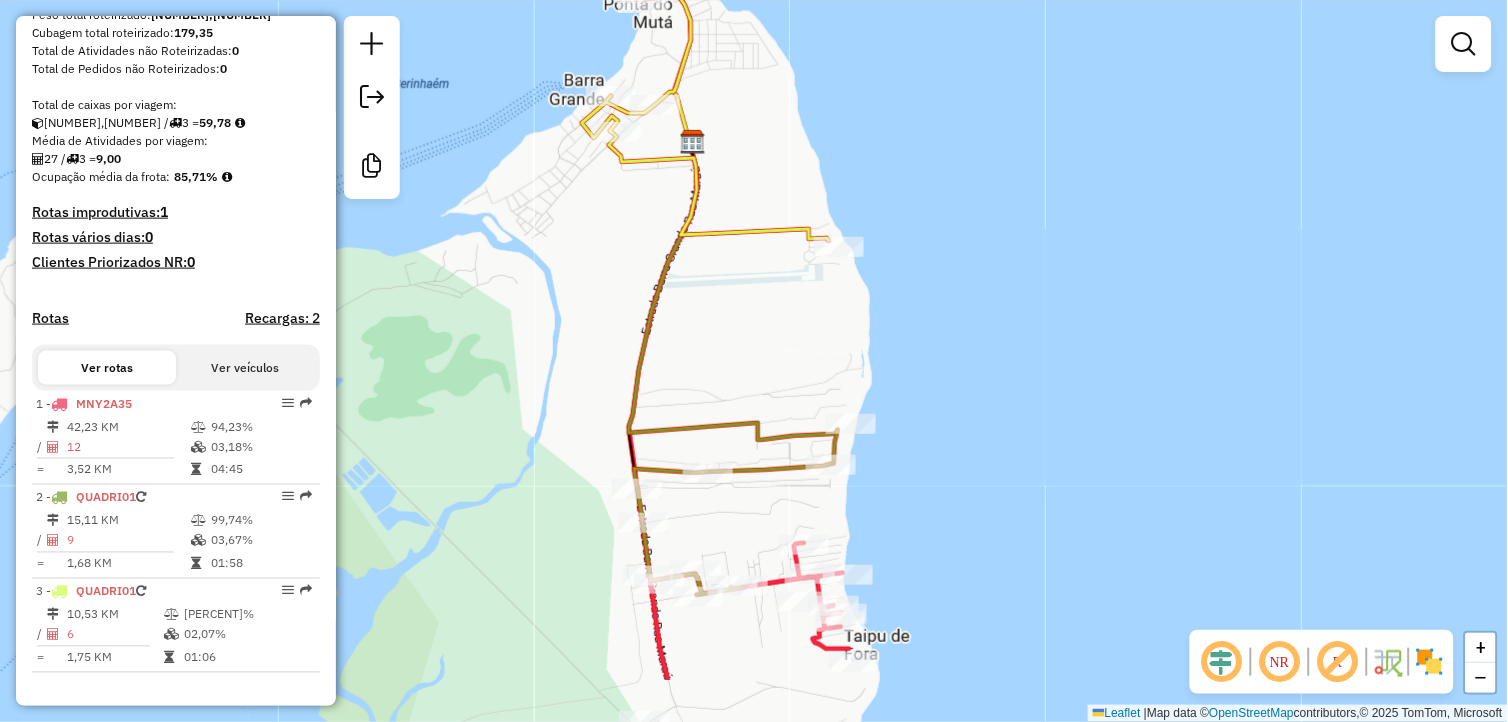 drag, startPoint x: 660, startPoint y: 468, endPoint x: 764, endPoint y: 328, distance: 174.40184 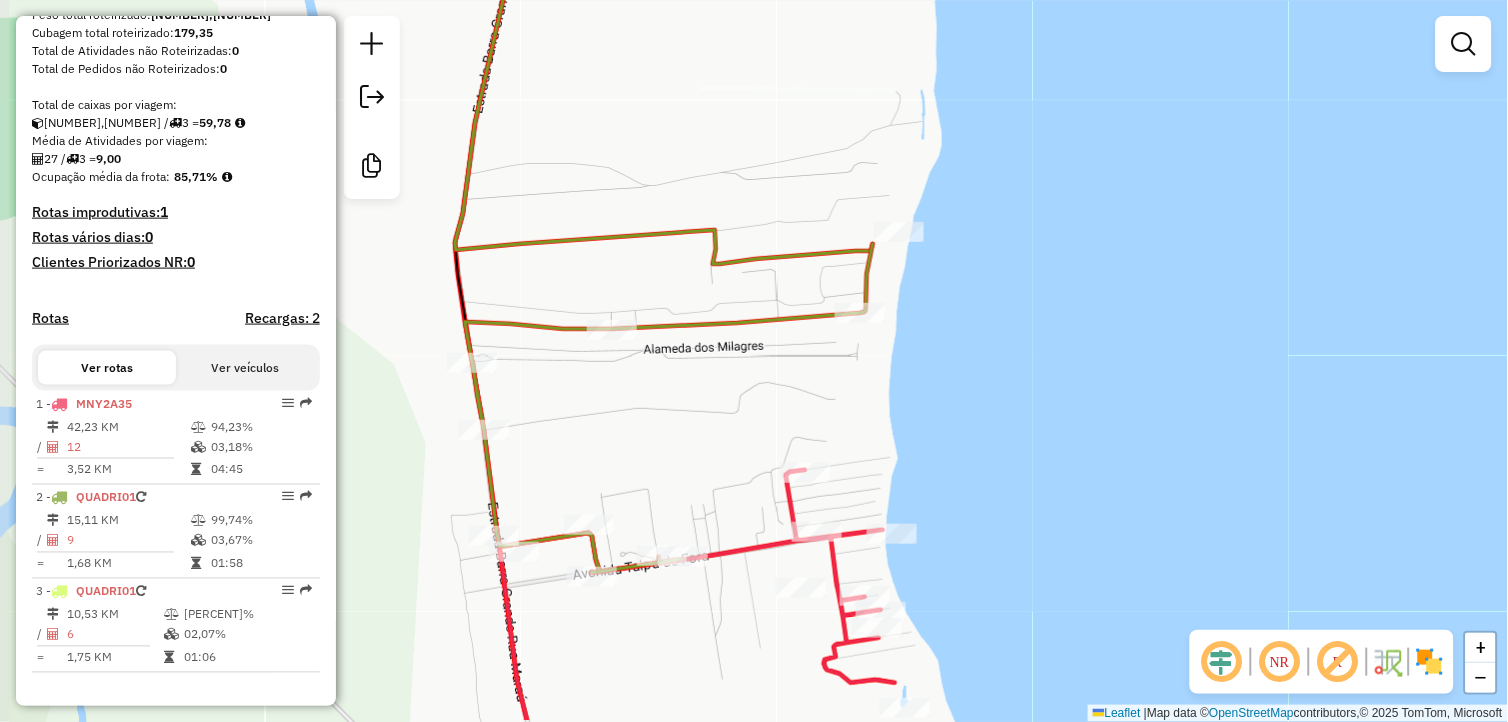 drag, startPoint x: 878, startPoint y: 485, endPoint x: 930, endPoint y: 426, distance: 78.64477 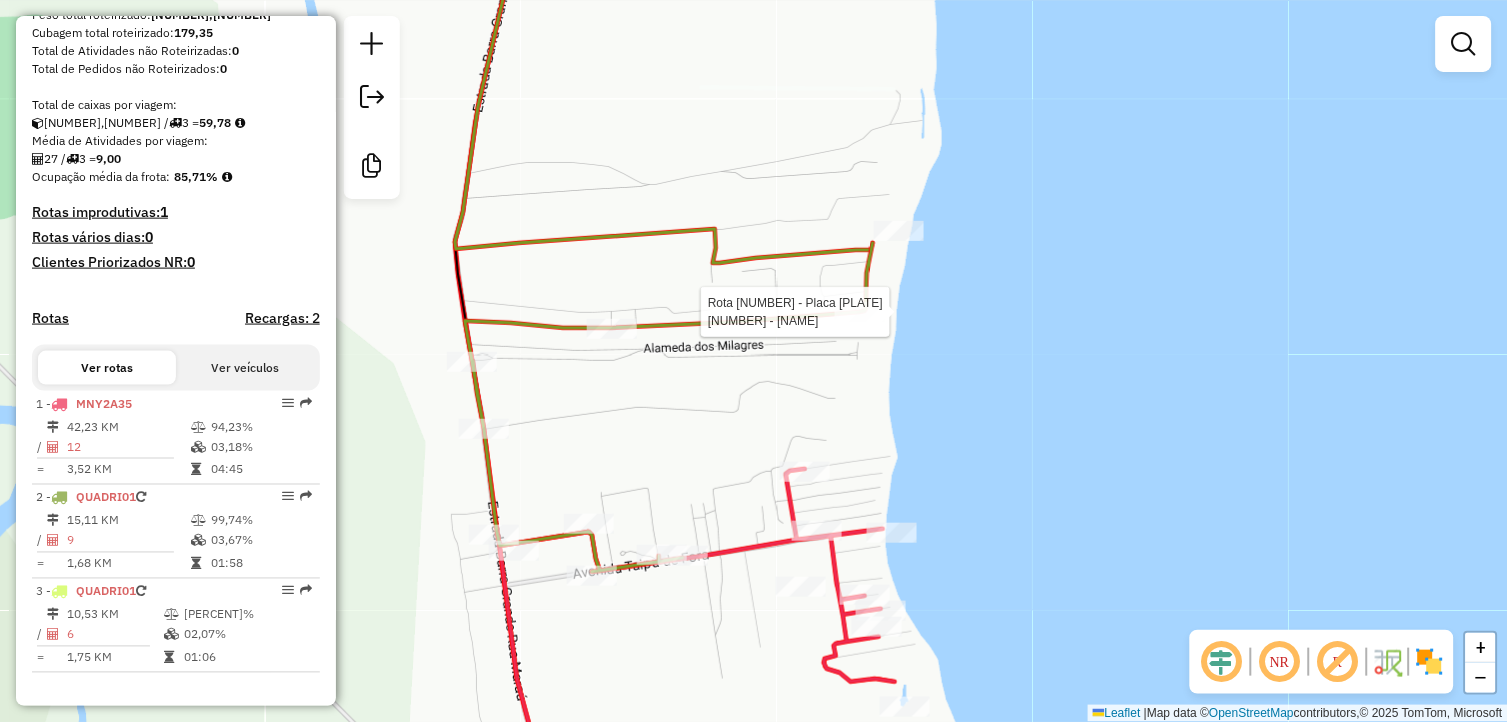 select on "**********" 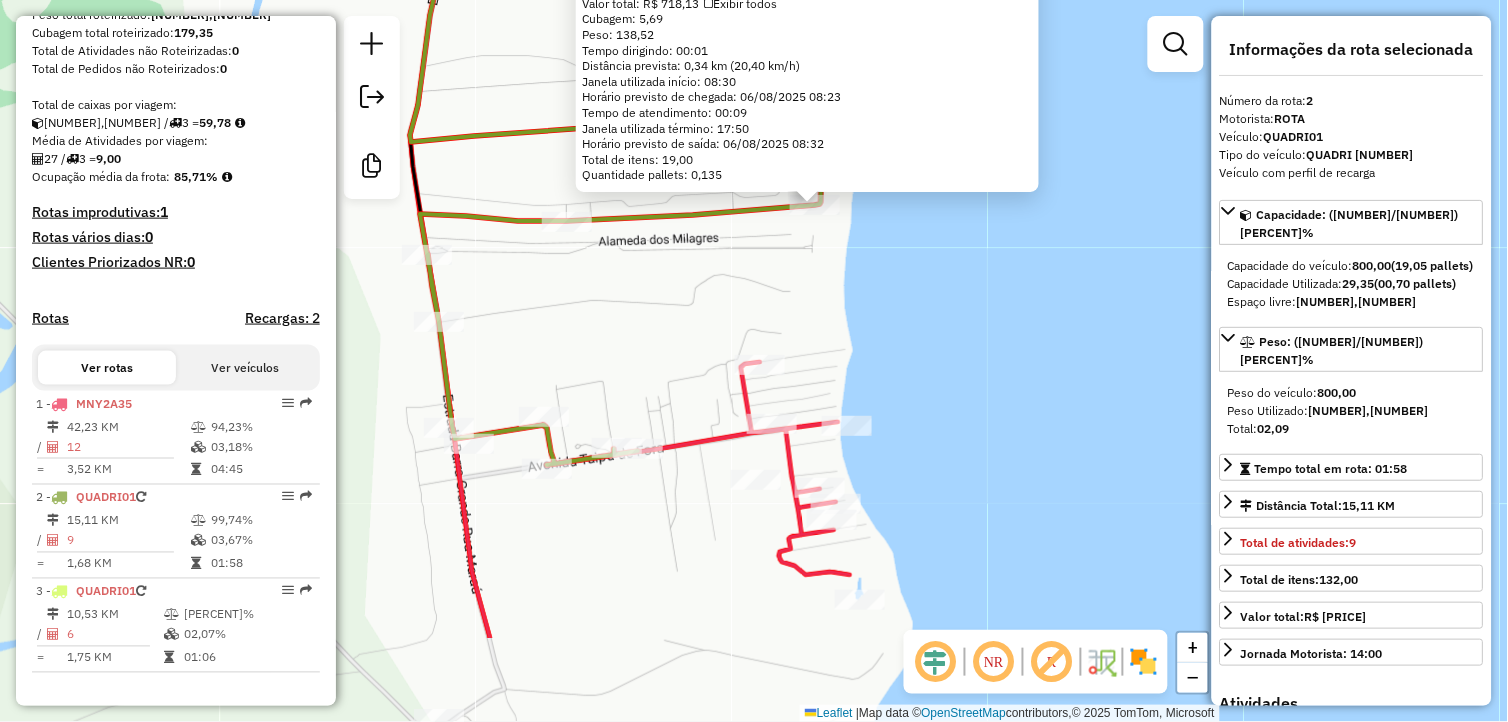 drag, startPoint x: 814, startPoint y: 493, endPoint x: 874, endPoint y: 337, distance: 167.14066 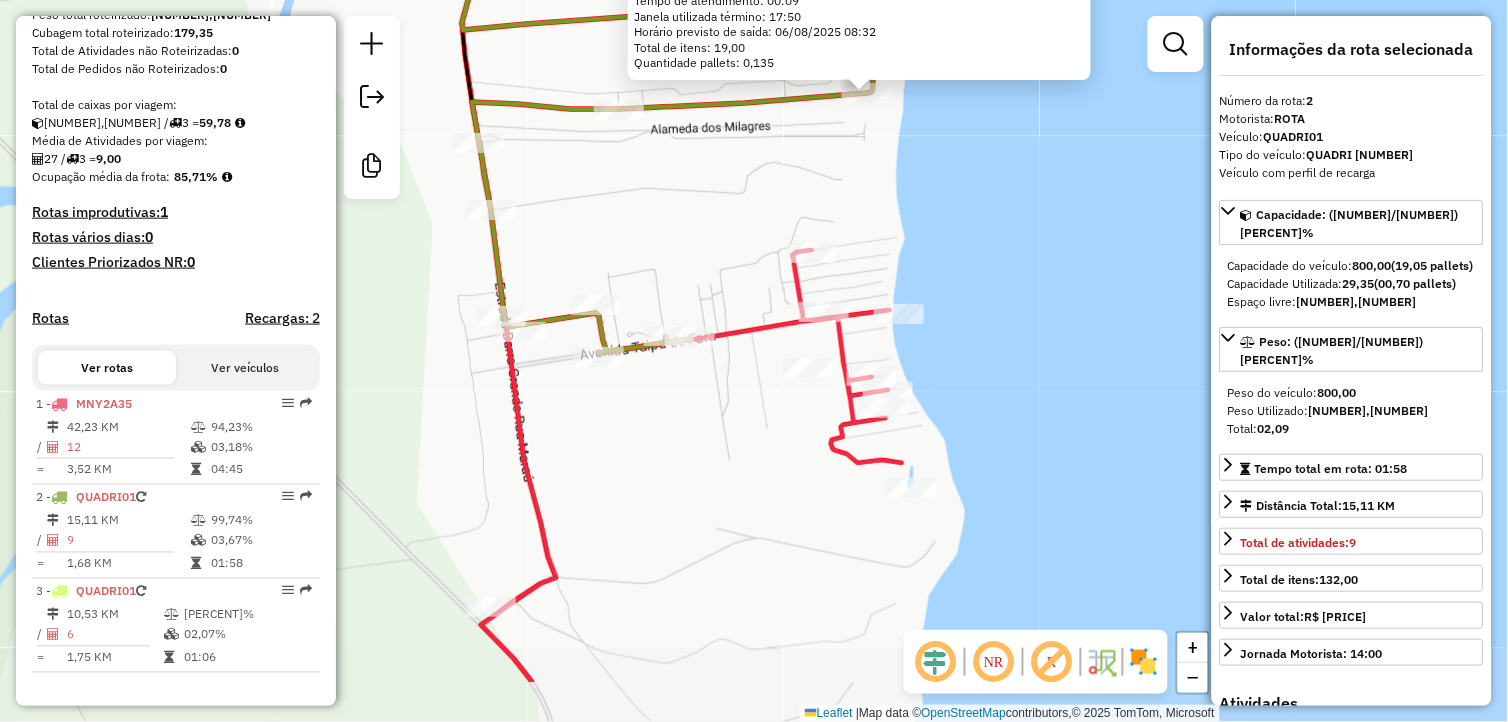 drag, startPoint x: 575, startPoint y: 615, endPoint x: 627, endPoint y: 503, distance: 123.482796 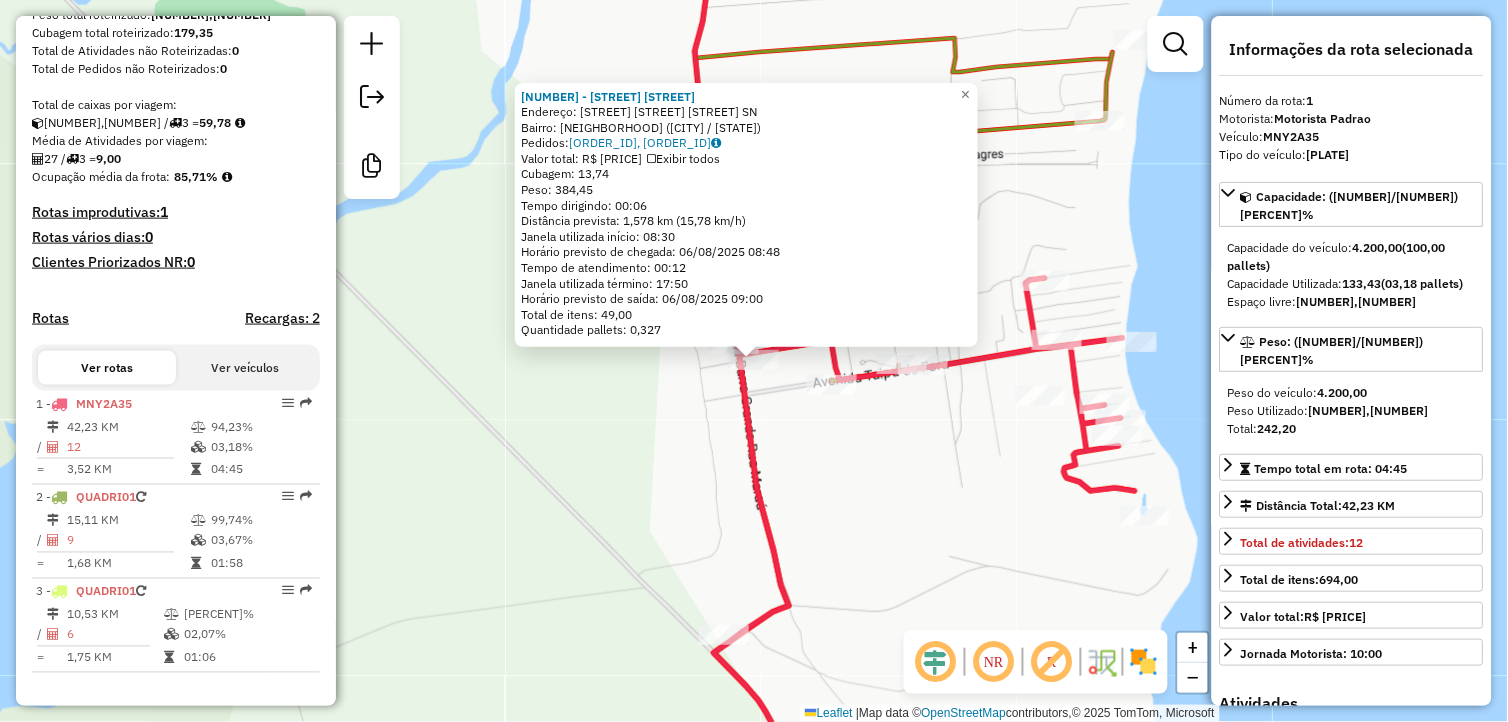 click on "[NUMBER] - [STREET] [STREET]  Endereço:  [STREET] [STREET] [STREET]   Bairro: [NEIGHBORHOOD] ([CITY] / [STATE])   Pedidos:  [ORDER_ID], [ORDER_ID]   Valor total: R$ [PRICE]   Exibir todos   Cubagem: [NUMBER]  Peso: [NUMBER]  Tempo dirigindo: [TIME]   Distância prevista: [DISTANCE] km ([SPEED] km/h)   Janela utilizada início: [TIME]   Horário previsto de chegada: [DATE] [TIME]   Tempo de atendimento: [TIME]   Janela utilizada término: [TIME]   Horário previsto de saída: [DATE] [TIME]   Total de itens: [NUMBER]   Quantidade pallets: [NUMBER]  × Janela de atendimento Grade de atendimento Capacidade Transportadoras Veículos Cliente Pedidos  Rotas Selecione os dias de semana para filtrar as janelas de atendimento  Seg   Ter   Qua   Qui   Sex   Sáb   Dom  Informe o período da janela de atendimento: De: Até:  Filtrar exatamente a janela do cliente  Considerar janela de atendimento padrão  Selecione os dias de semana para filtrar as grades de atendimento  Seg   Ter   Qua   Qui   Sex   Sáb   Dom   Peso mínimo:   Peso máximo:" 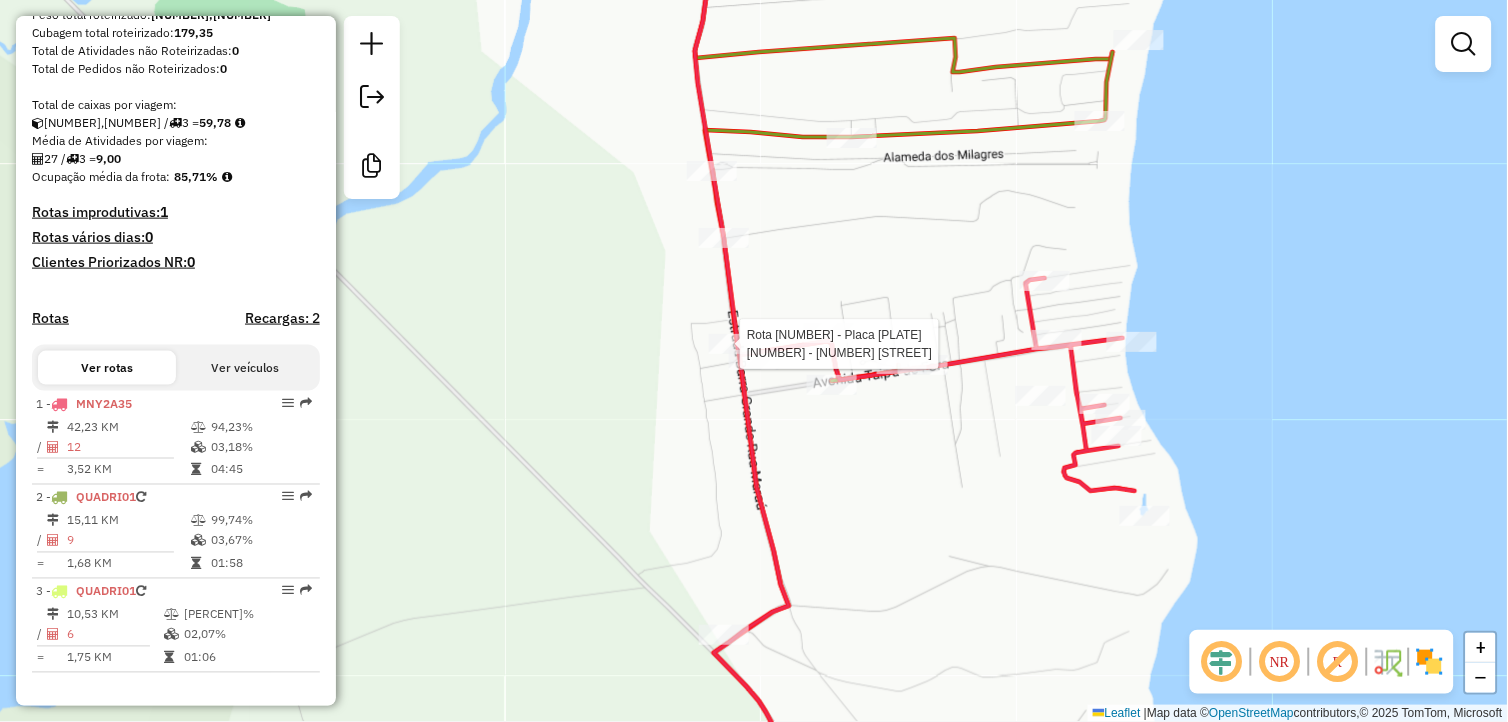 select on "**********" 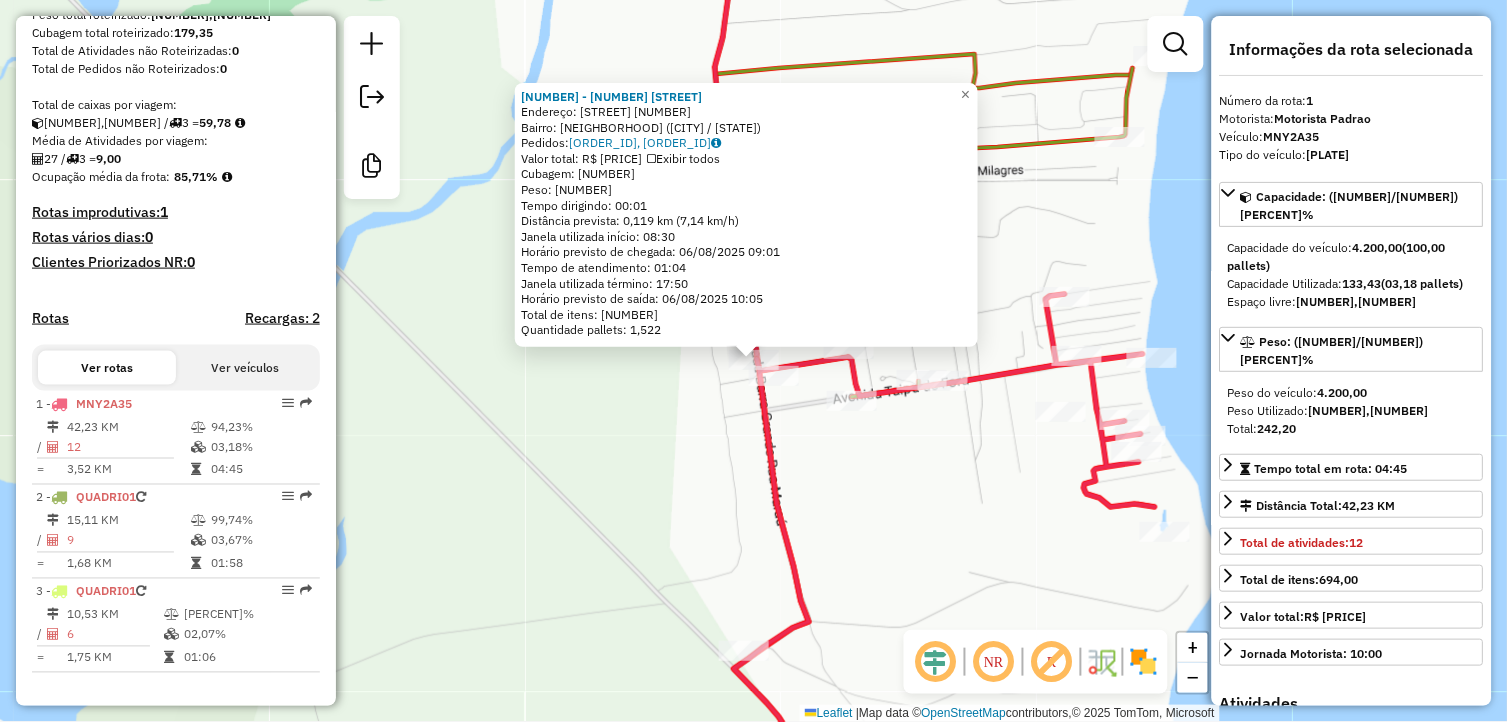 click on "[NUMBER] - [STREET] [NUMBER]  Endereço:  [STREET] [NUMBER]   Bairro: [NEIGHBORHOOD] ([CITY] / [STATE])   Pedidos:  [ORDER_ID], [ORDER_ID]   Valor total: R$ [PRICE]   Exibir todos   Cubagem: [NUMBER]  Peso: [NUMBER]  Tempo dirigindo: [TIME]   Distância prevista: [DISTANCE] km ([SPEED] km/h)   Janela utilizada início: [TIME]   Horário previsto de chegada: [DATE] [TIME]   Tempo de atendimento: [TIME]   Janela utilizada término: [TIME]   Horário previsto de saída: [DATE] [TIME]   Total de itens: [NUMBER]   Quantidade pallets: [NUMBER]  × Janela de atendimento Grade de atendimento Capacidade Transportadoras Veículos Cliente Pedidos  Rotas Selecione os dias de semana para filtrar as janelas de atendimento  Seg   Ter   Qua   Qui   Sex   Sáb   Dom  Informe o período da janela de atendimento: De: Até:  Filtrar exatamente a janela do cliente  Considerar janela de atendimento padrão  Selecione os dias de semana para filtrar as grades de atendimento  Seg   Ter   Qua   Qui   Sex   Sáb   Dom   Peso mínimo:   Peso máximo:   De:   De:" 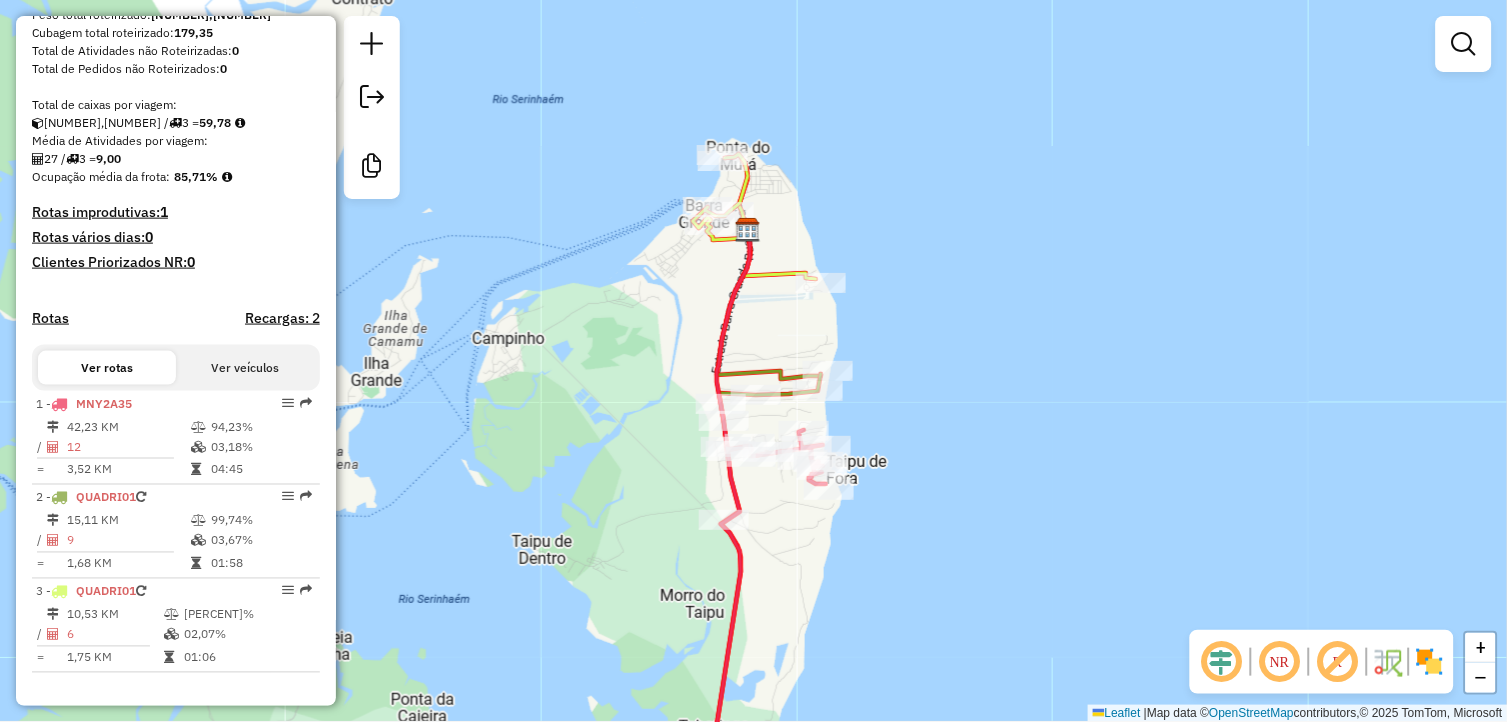 drag, startPoint x: 788, startPoint y: 612, endPoint x: 780, endPoint y: 558, distance: 54.589375 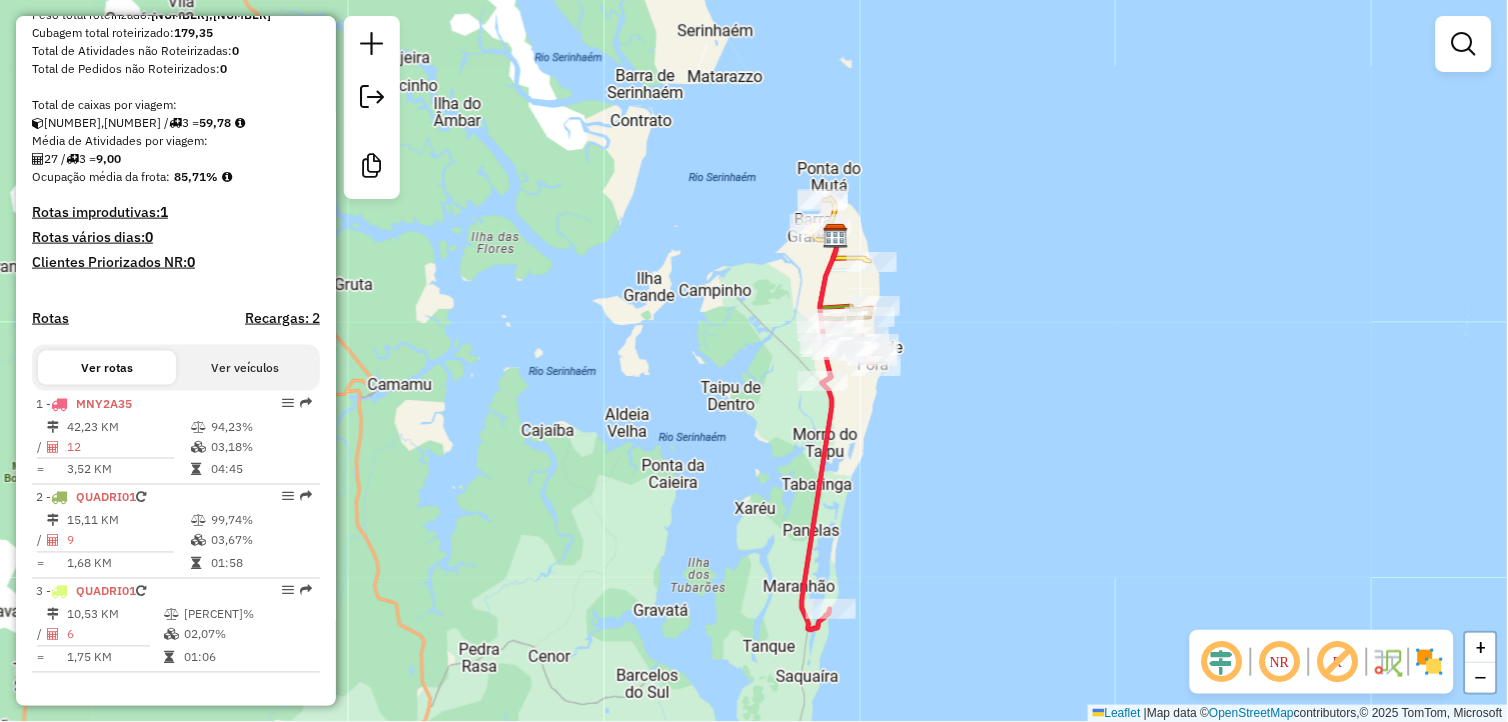 drag, startPoint x: 810, startPoint y: 607, endPoint x: 883, endPoint y: 462, distance: 162.33916 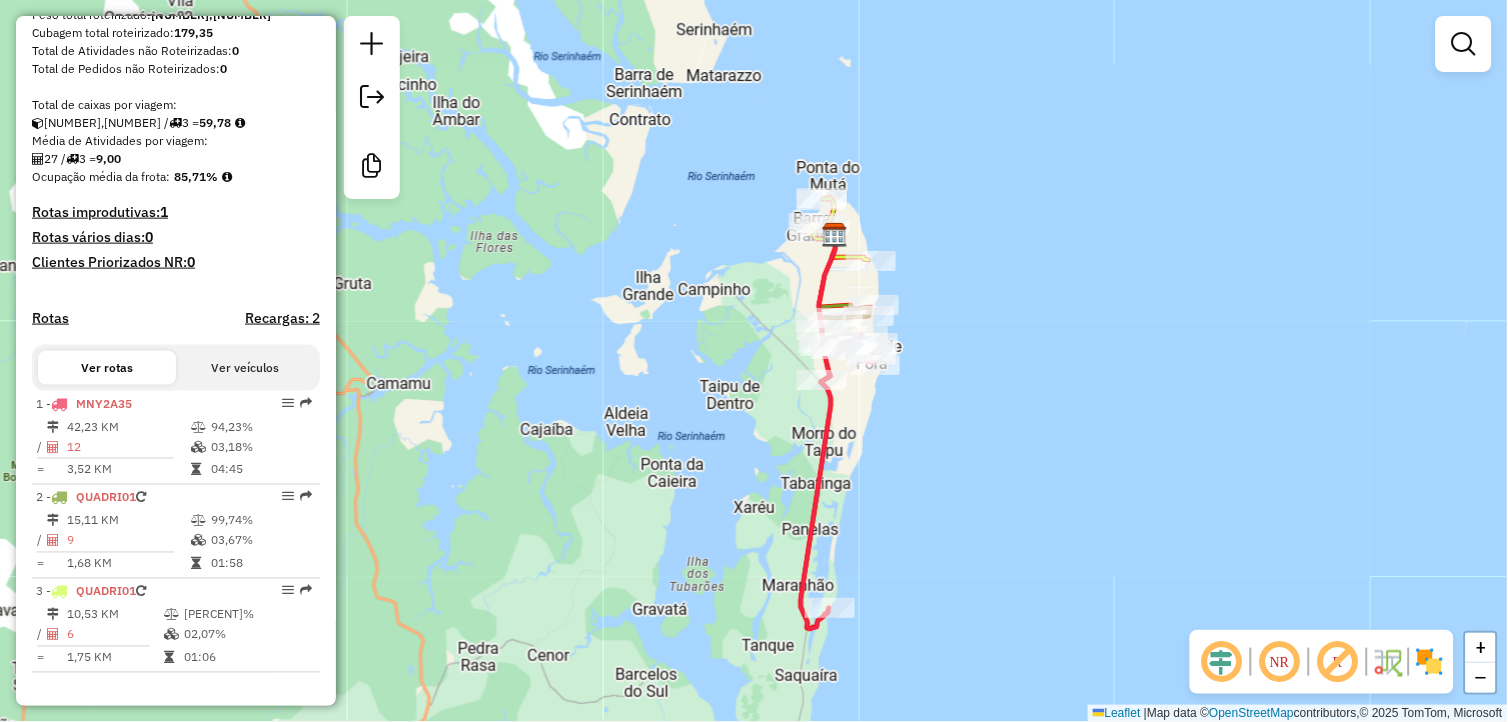 drag, startPoint x: 898, startPoint y: 547, endPoint x: 888, endPoint y: 501, distance: 47.07441 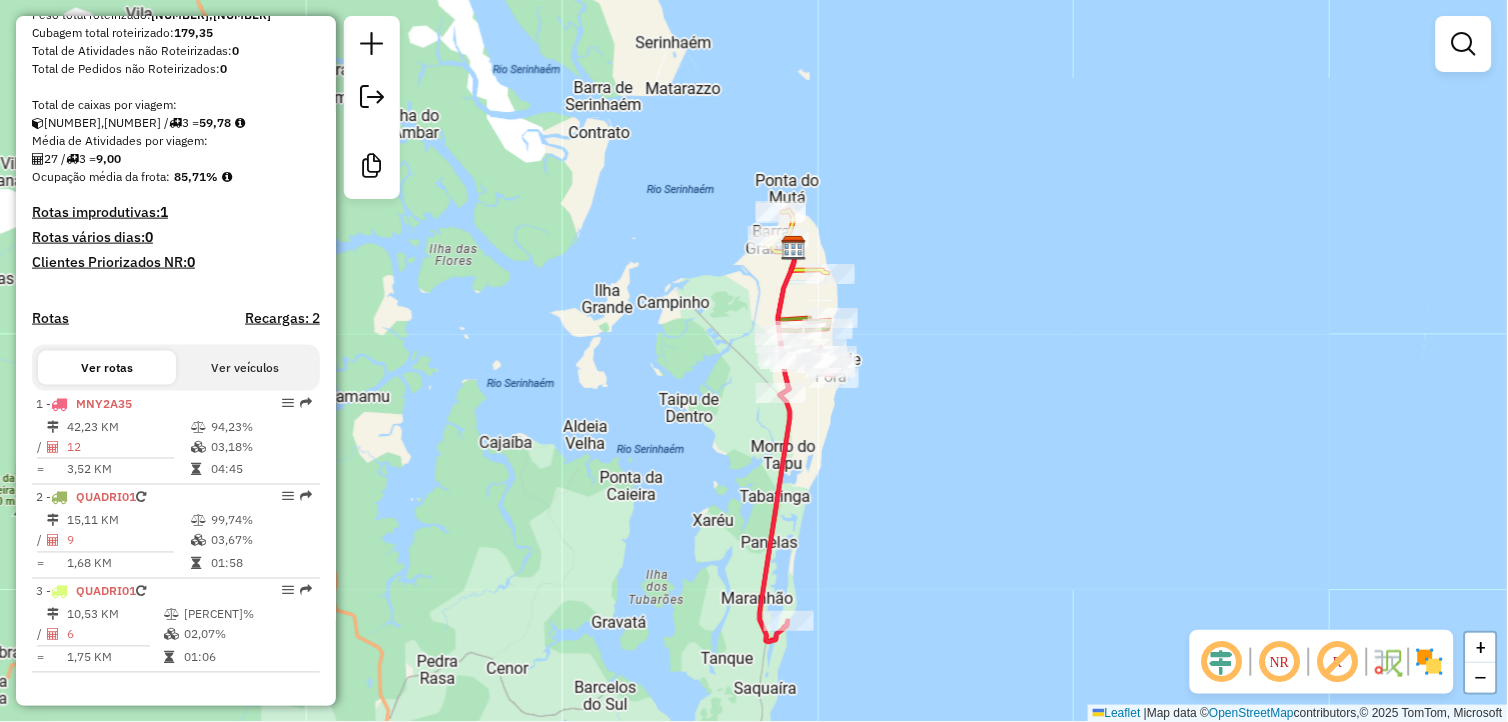 drag, startPoint x: 837, startPoint y: 441, endPoint x: 806, endPoint y: 500, distance: 66.64833 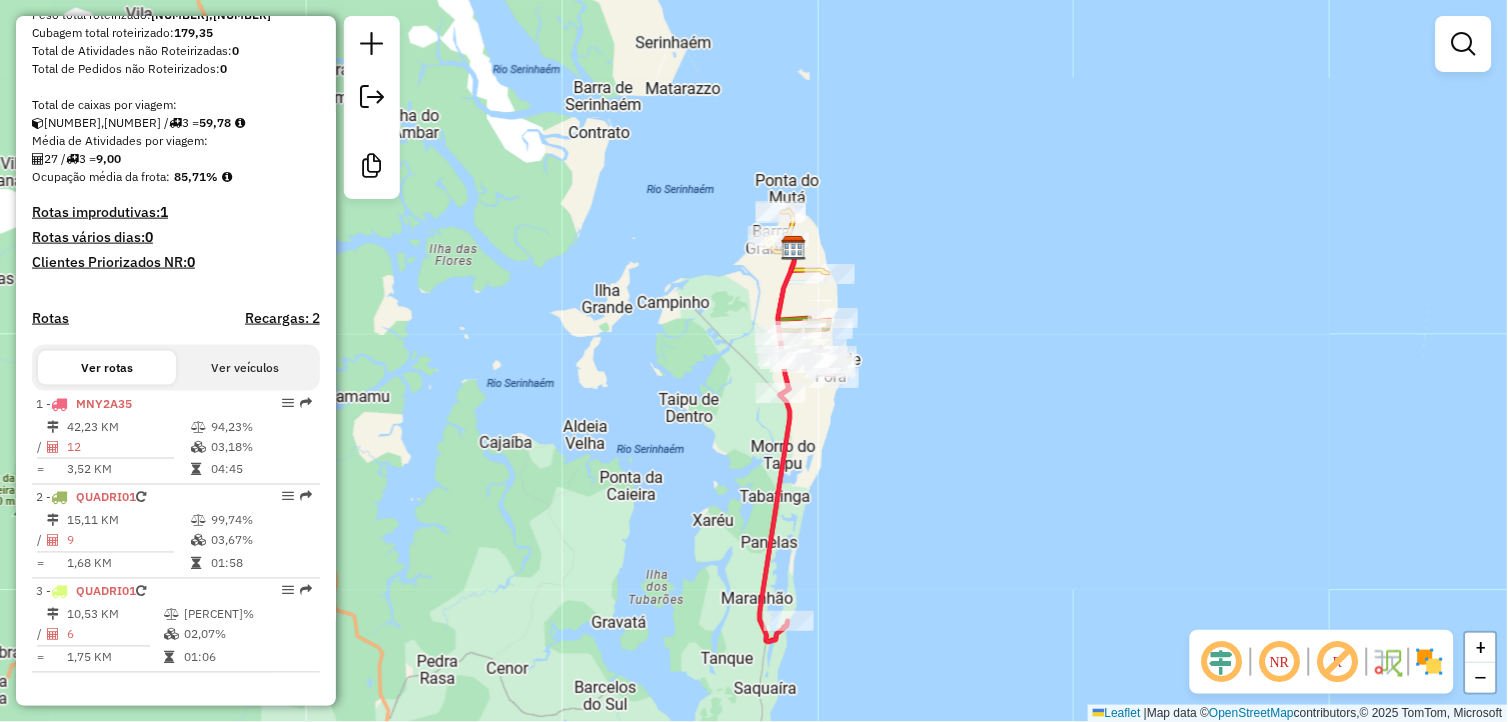 scroll, scrollTop: 412, scrollLeft: 0, axis: vertical 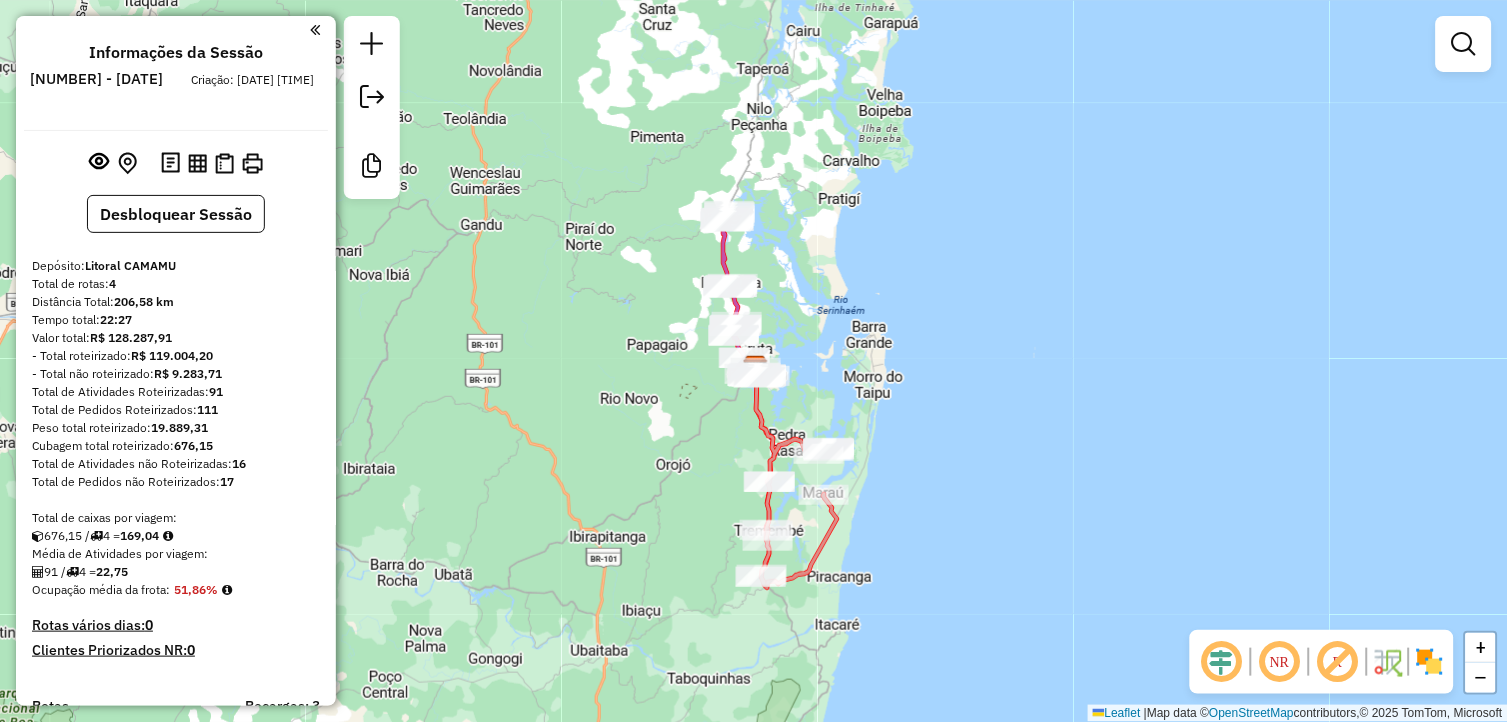 drag, startPoint x: 918, startPoint y: 362, endPoint x: 930, endPoint y: 386, distance: 26.832815 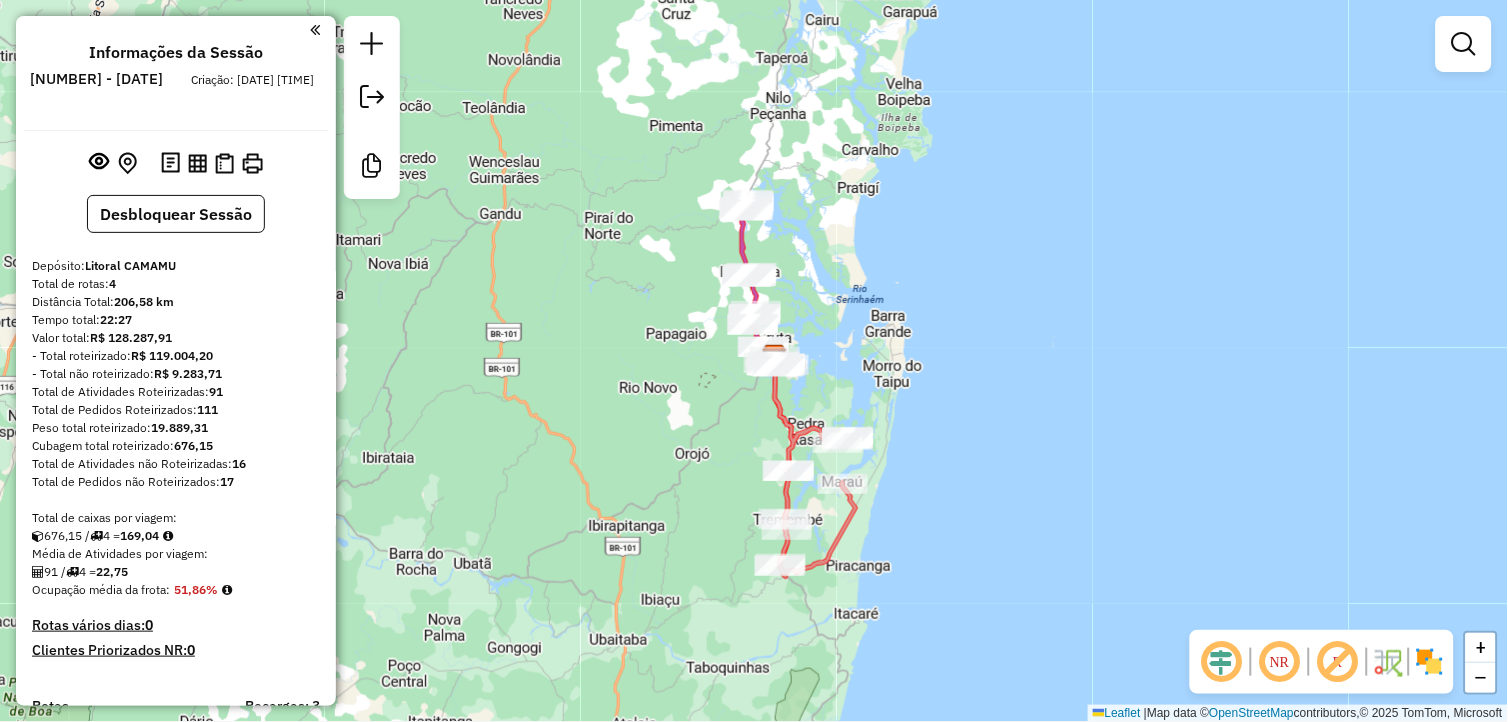 drag, startPoint x: 910, startPoint y: 445, endPoint x: 926, endPoint y: 384, distance: 63.06346 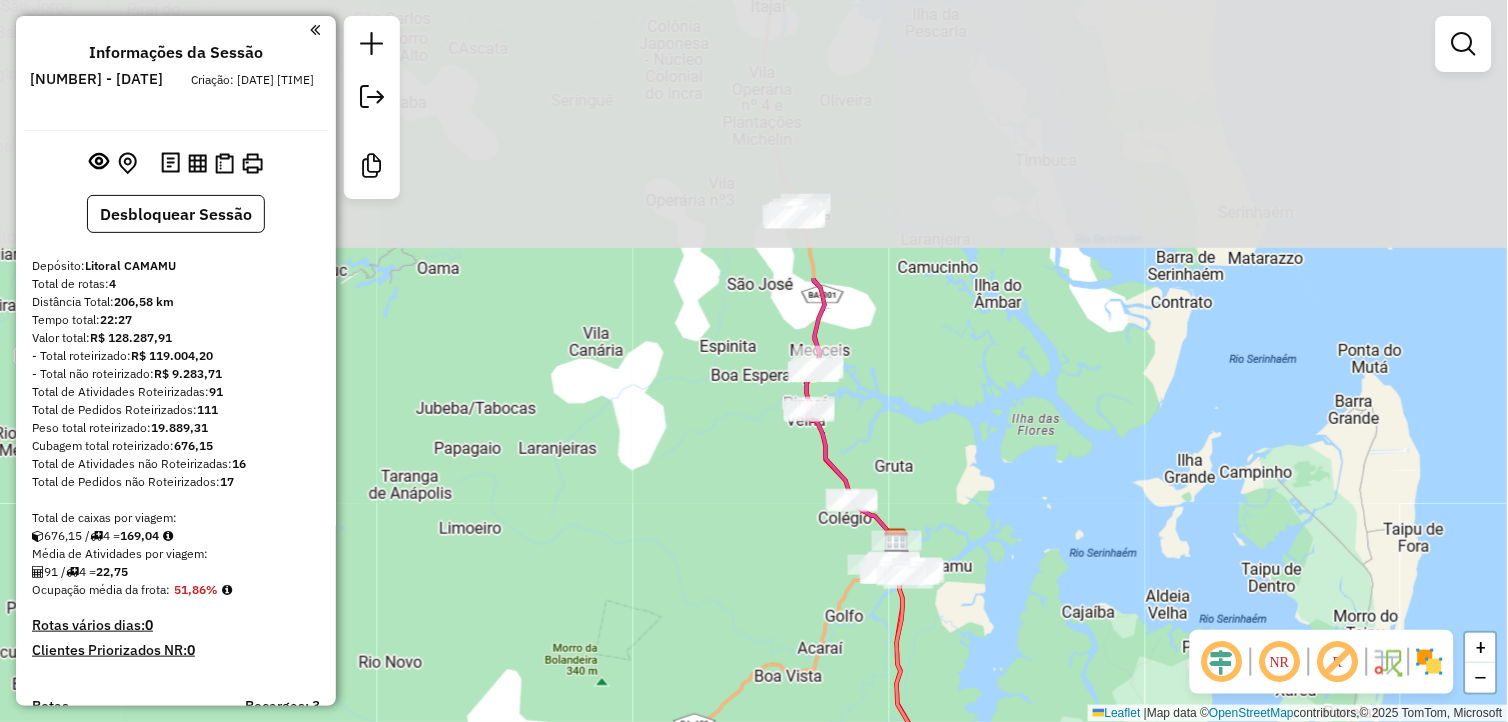 drag, startPoint x: 683, startPoint y: 252, endPoint x: 774, endPoint y: 651, distance: 409.24564 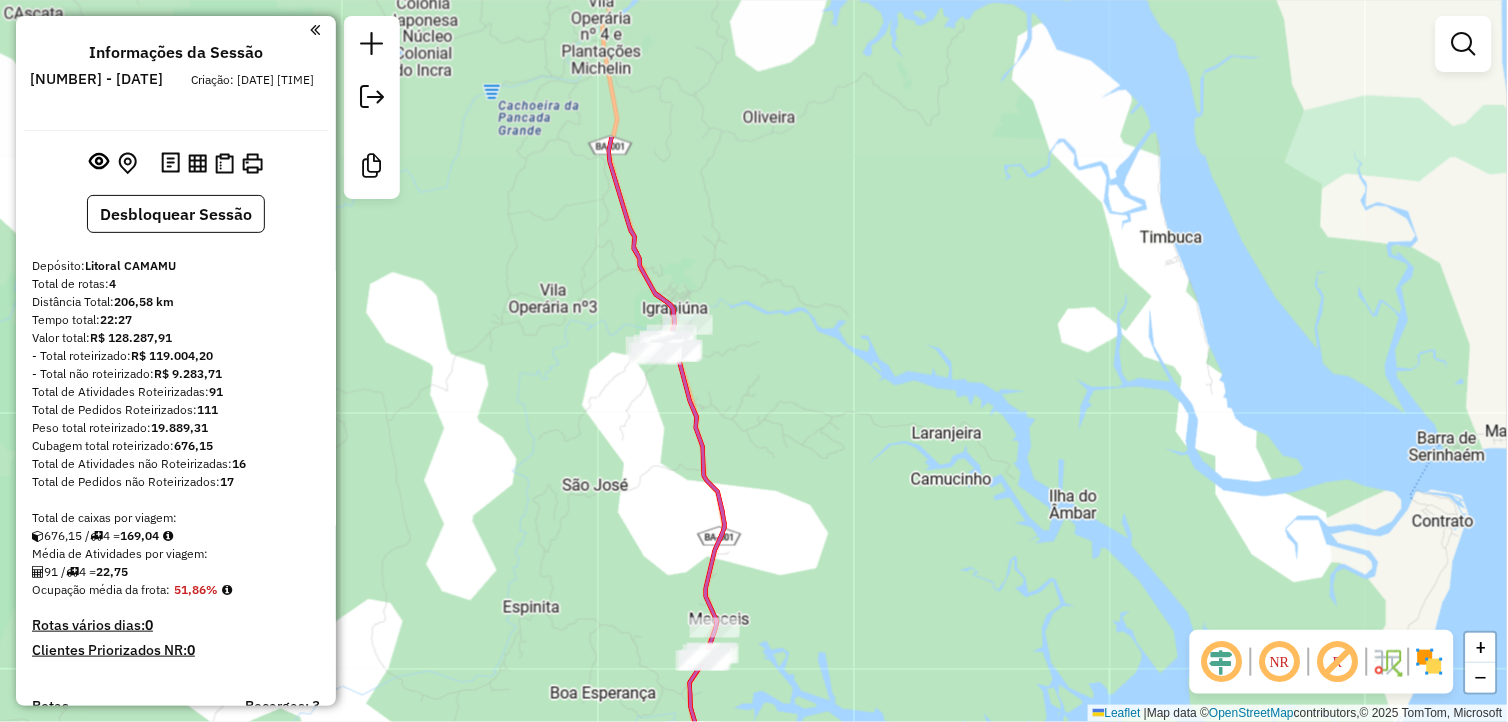 drag, startPoint x: 784, startPoint y: 227, endPoint x: 690, endPoint y: 435, distance: 228.25424 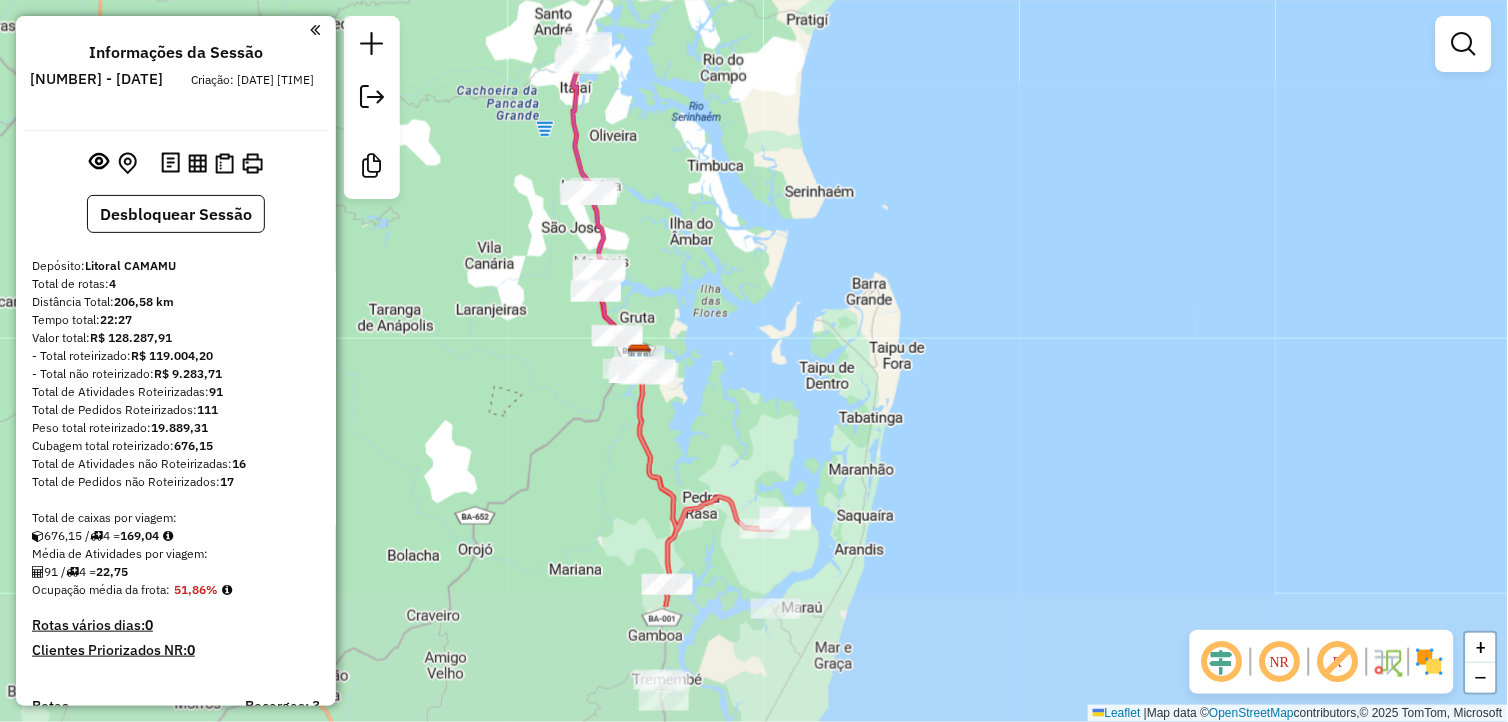 drag, startPoint x: 717, startPoint y: 432, endPoint x: 694, endPoint y: 245, distance: 188.40913 